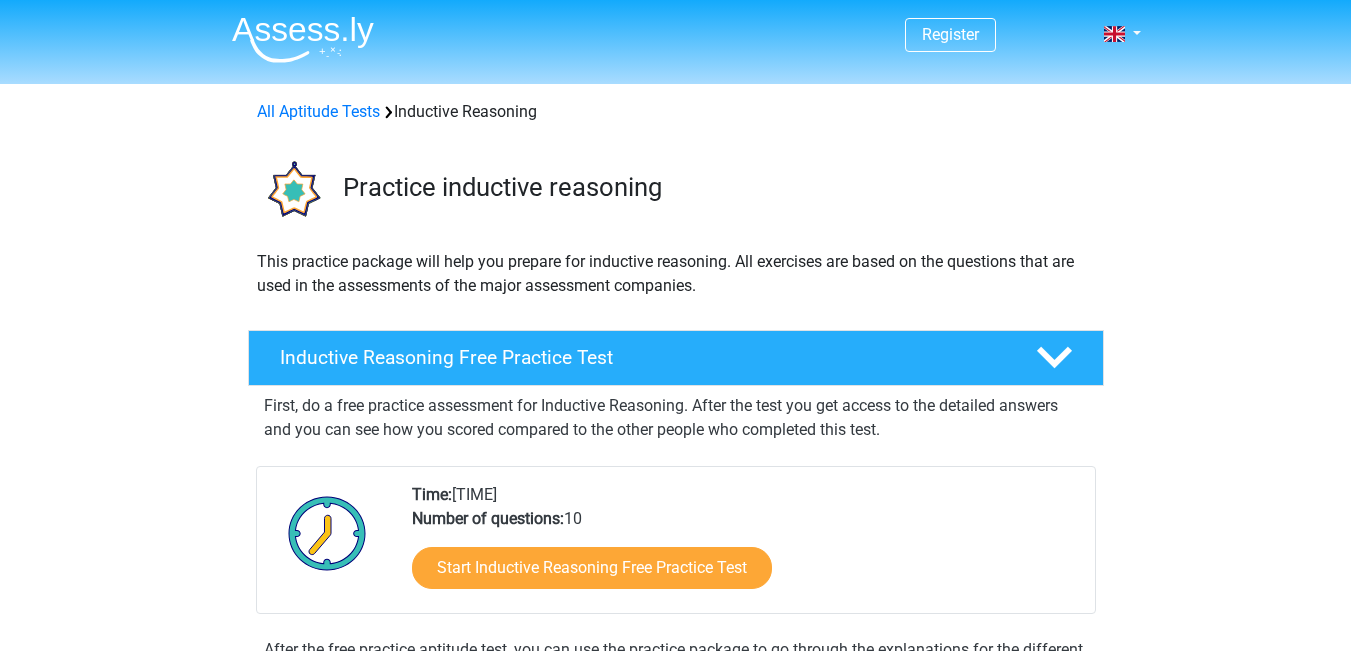 scroll, scrollTop: 0, scrollLeft: 0, axis: both 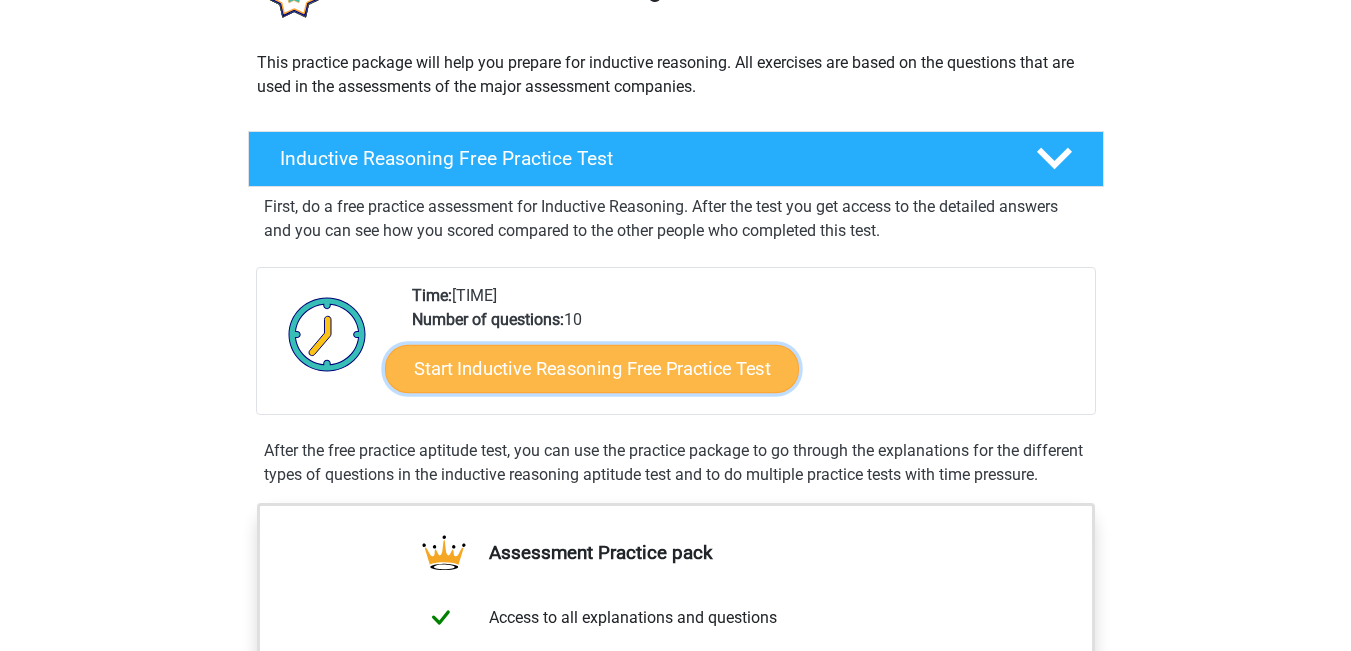 click on "Start Inductive Reasoning
Free Practice Test" at bounding box center (592, 368) 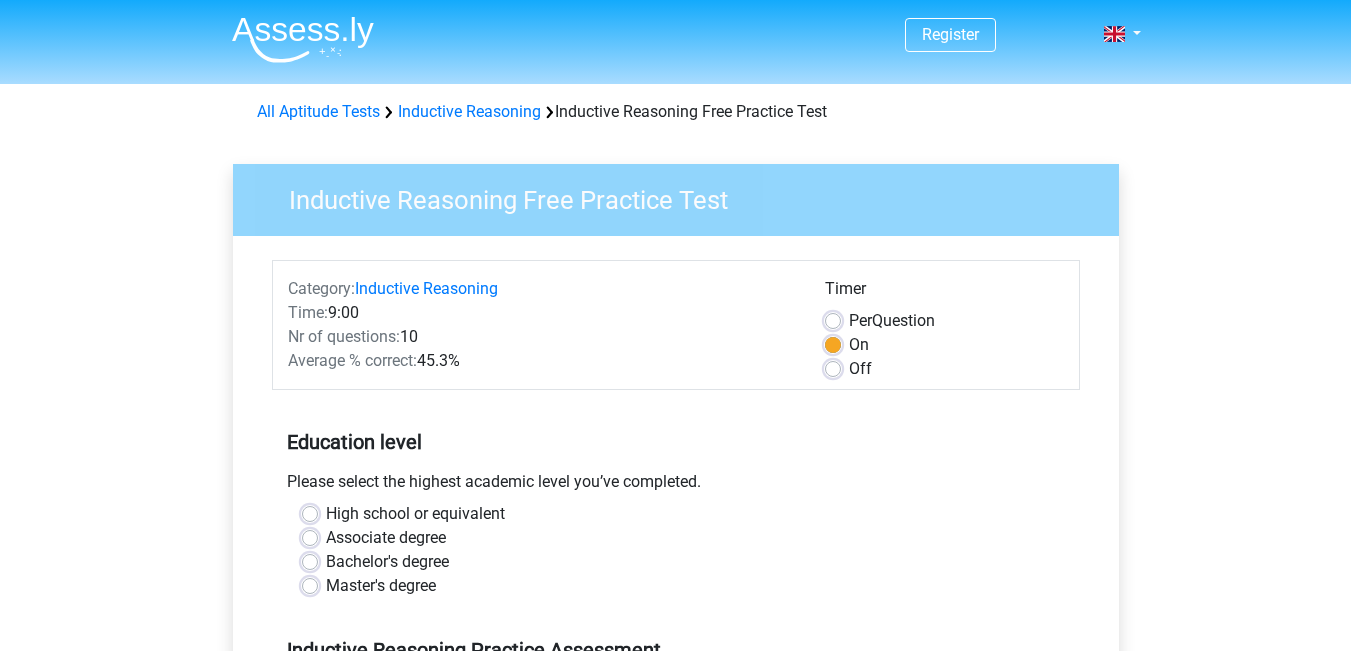 scroll, scrollTop: 0, scrollLeft: 0, axis: both 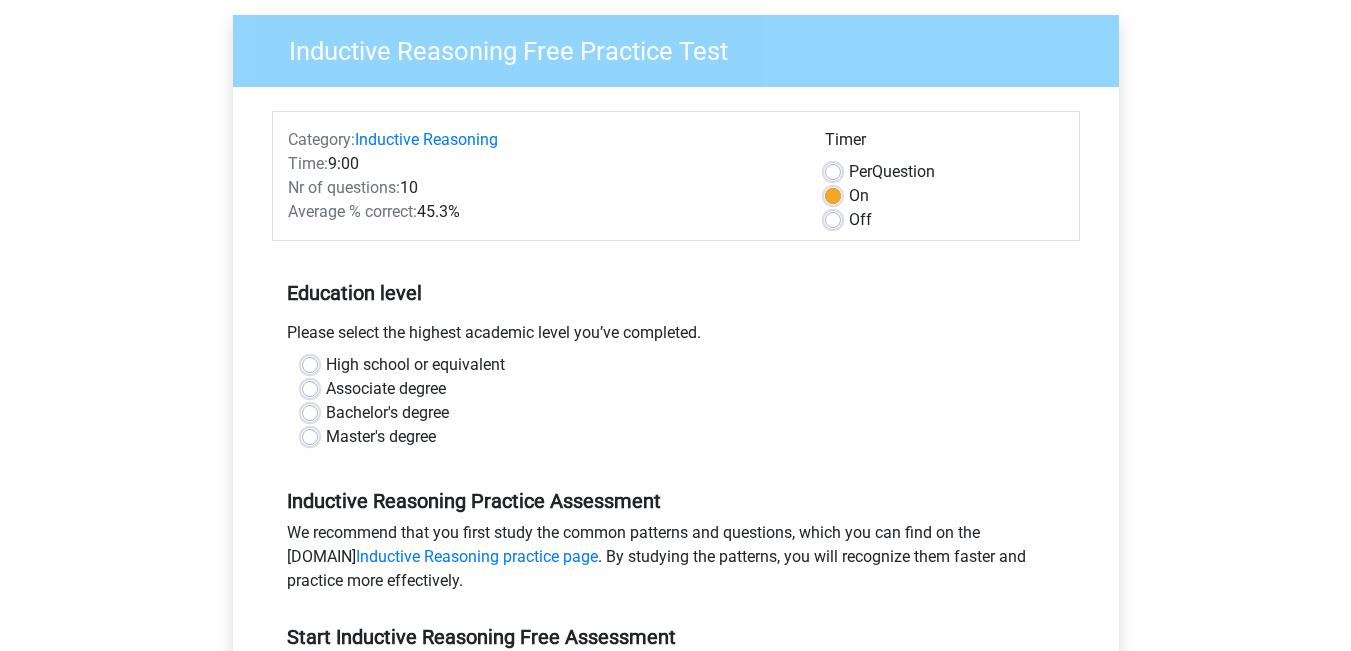 click on "Bachelor's degree" at bounding box center (387, 413) 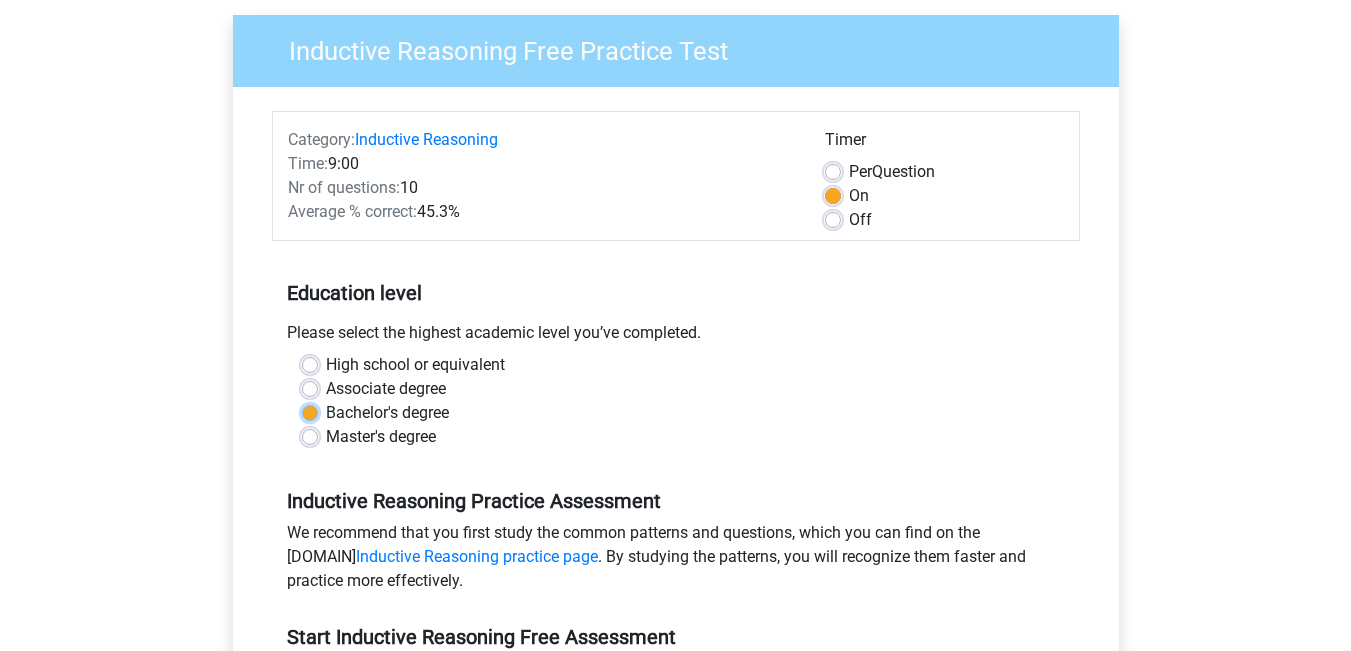 click on "Bachelor's degree" at bounding box center [310, 411] 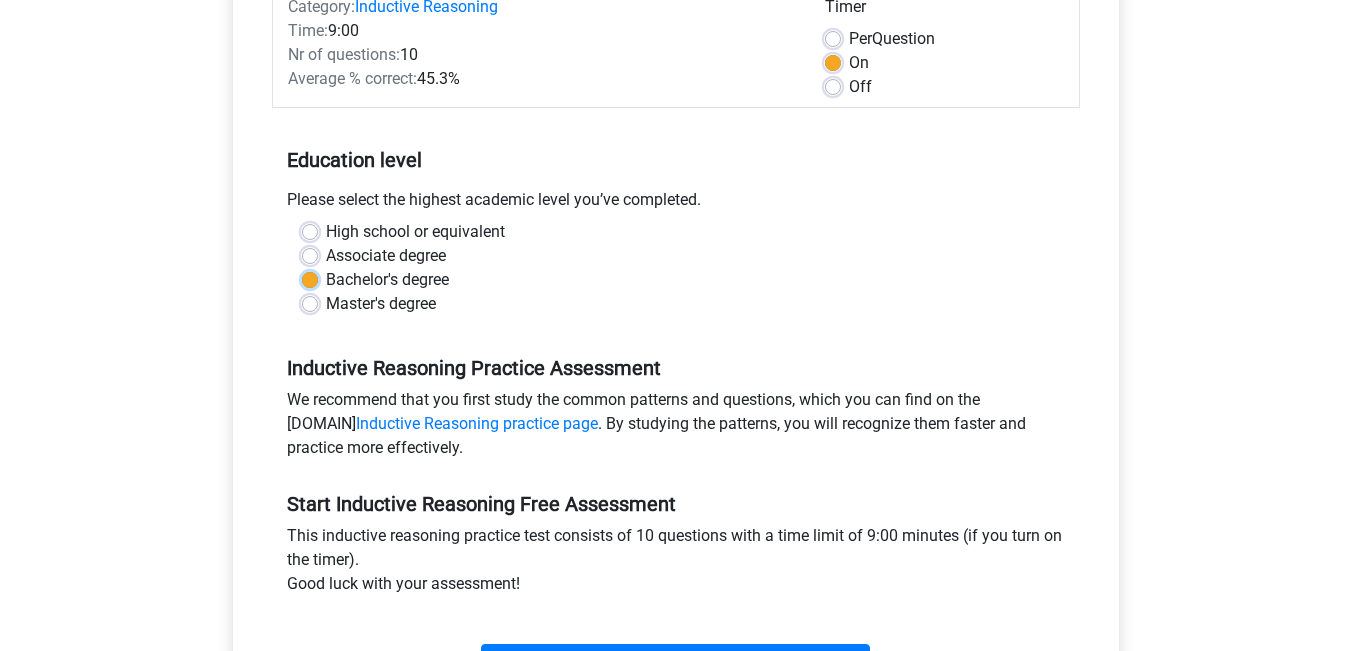 scroll, scrollTop: 495, scrollLeft: 0, axis: vertical 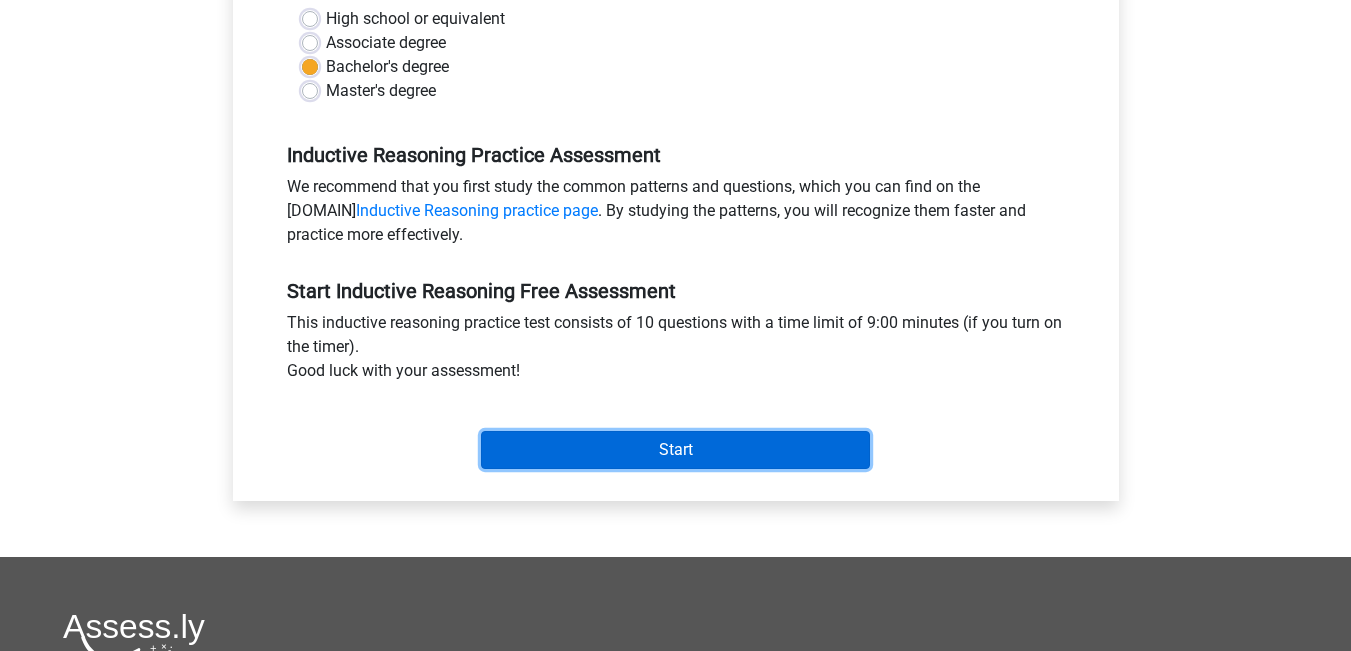 click on "Start" at bounding box center [675, 450] 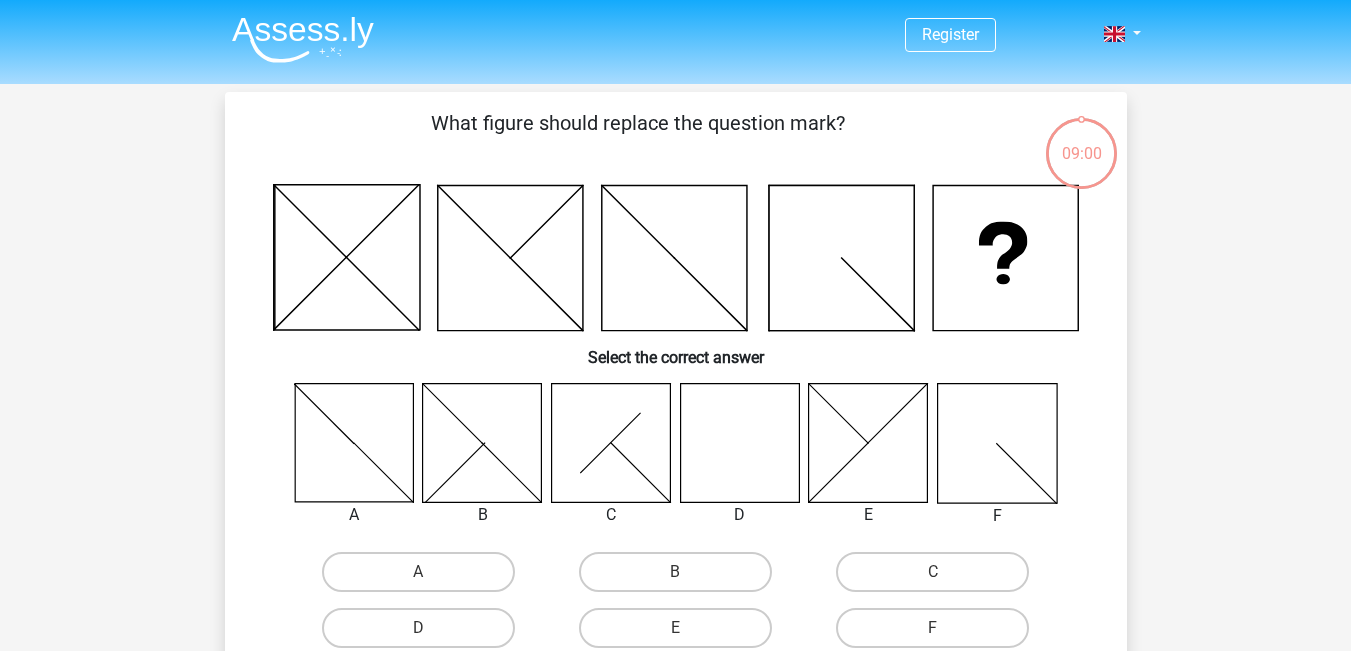 scroll, scrollTop: 0, scrollLeft: 0, axis: both 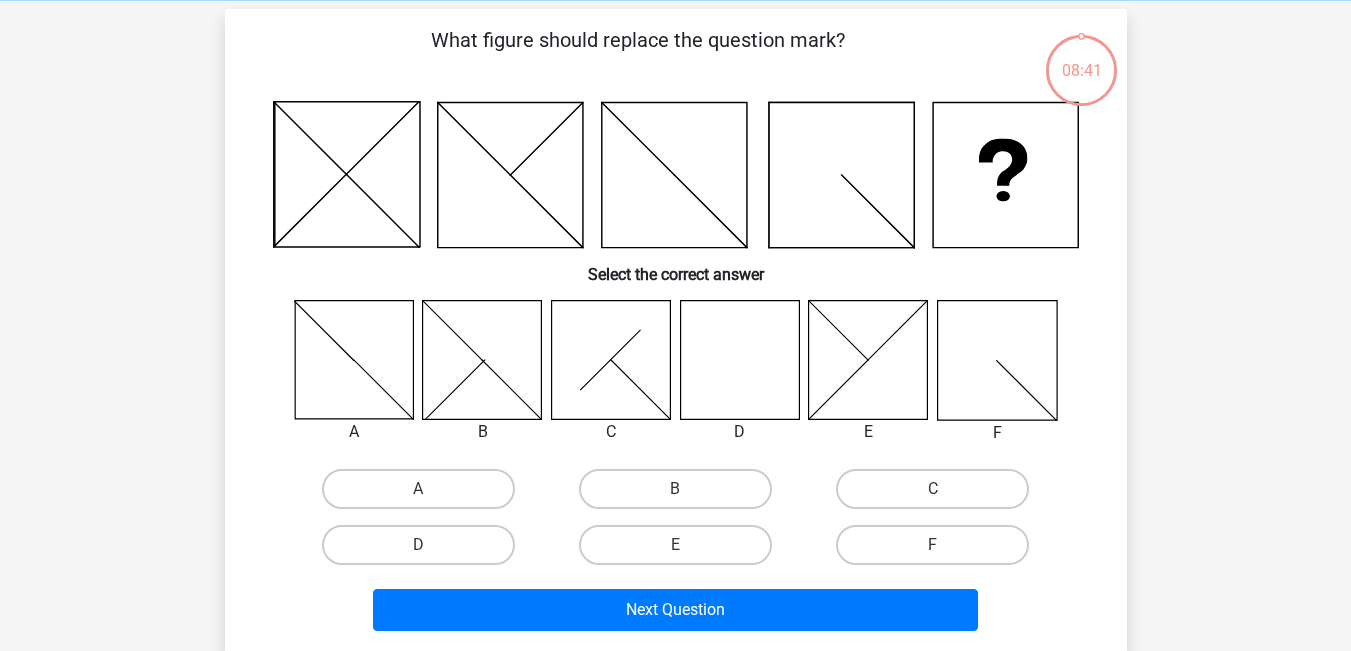 click at bounding box center [610, 359] 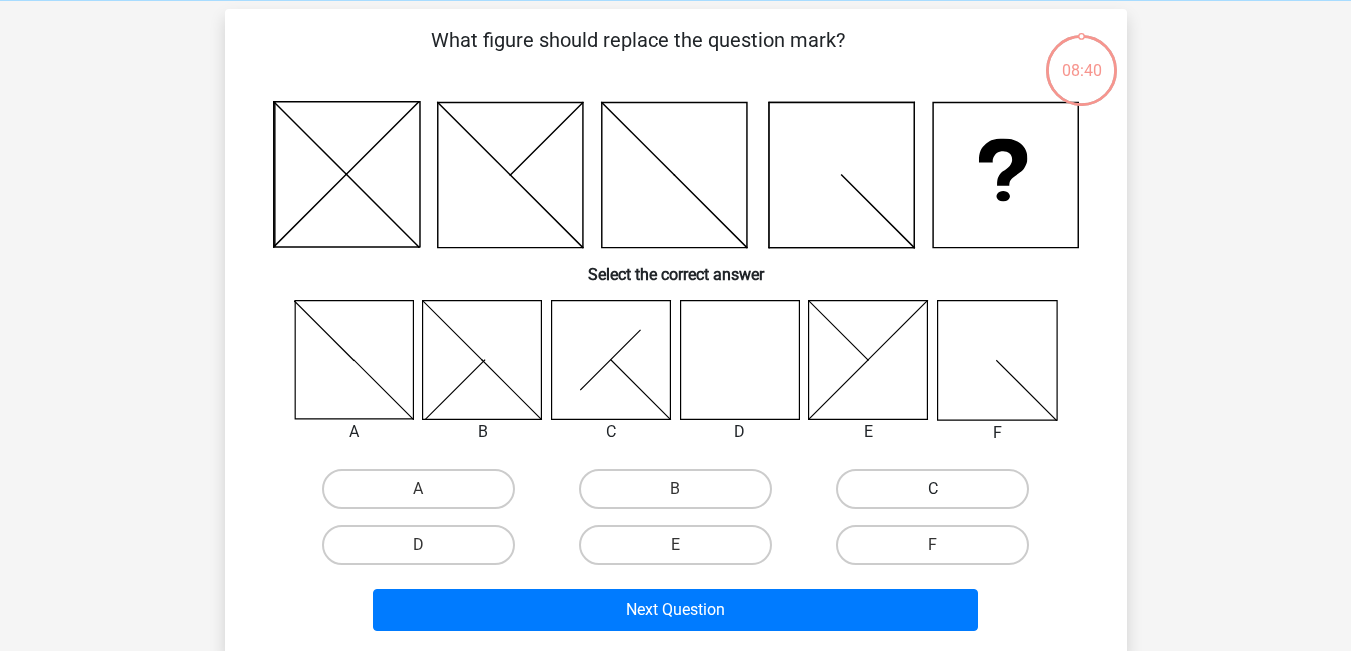 click on "C" at bounding box center [932, 489] 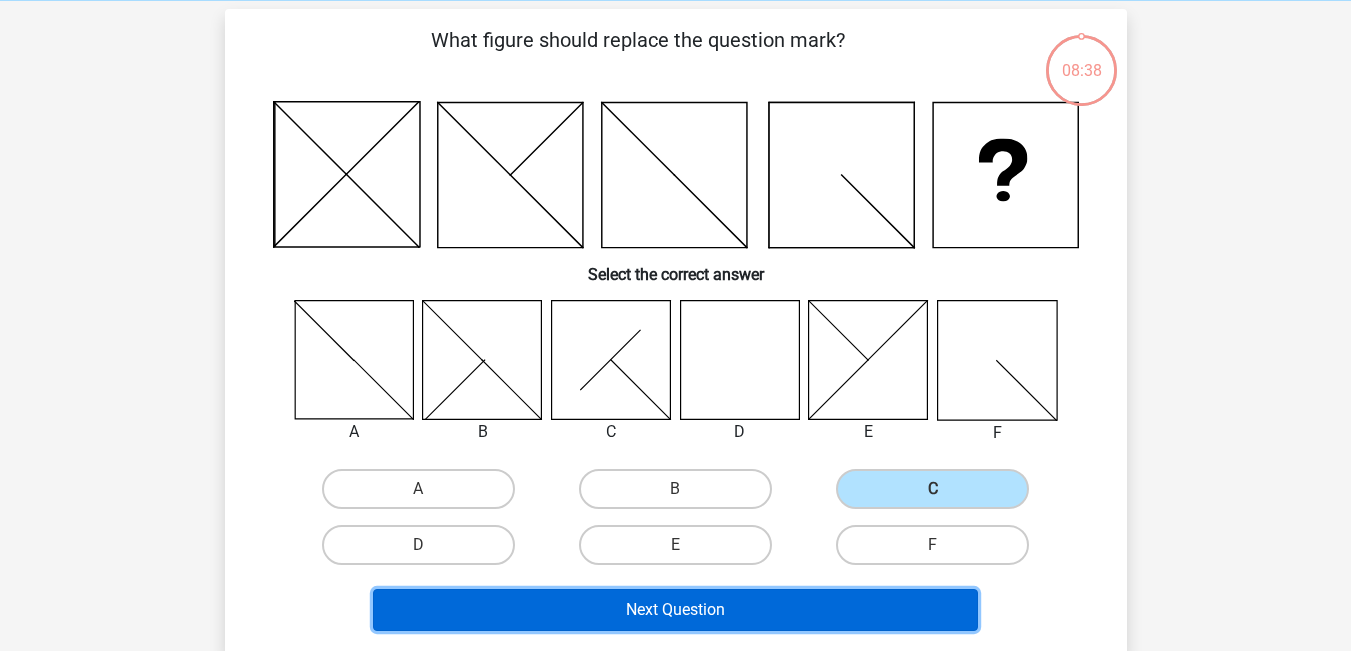 click on "Next Question" at bounding box center (675, 610) 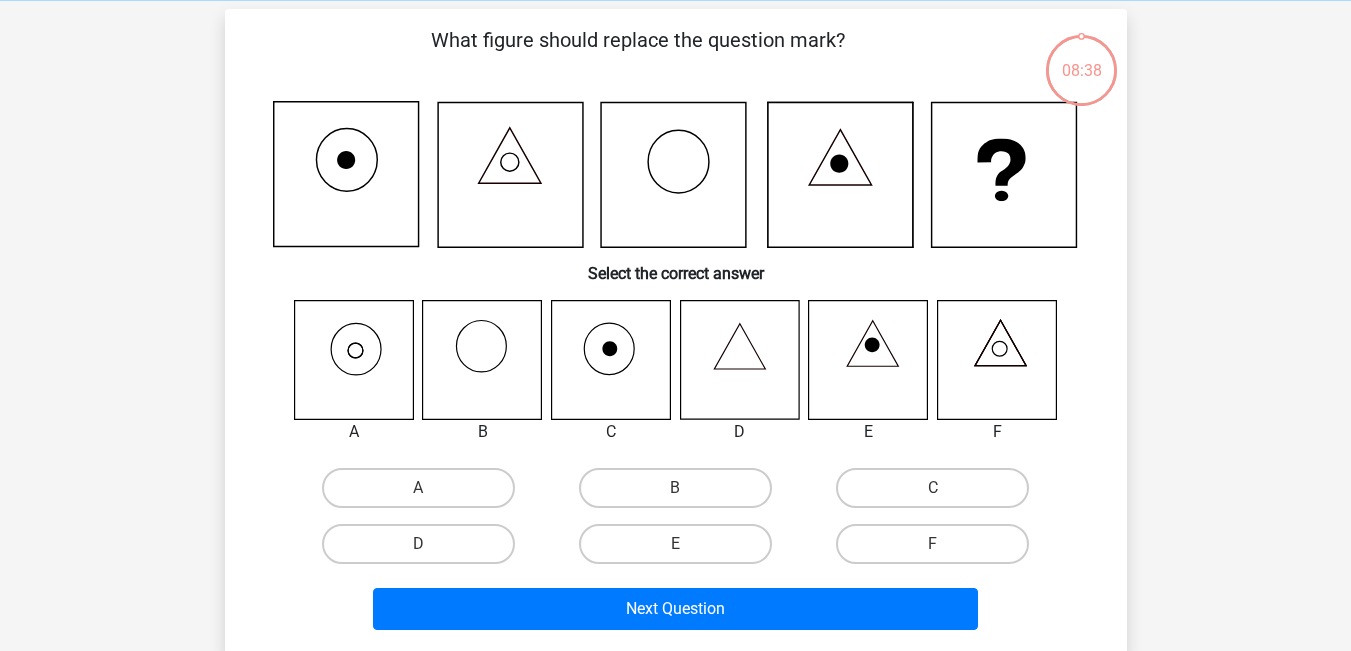 scroll, scrollTop: 92, scrollLeft: 0, axis: vertical 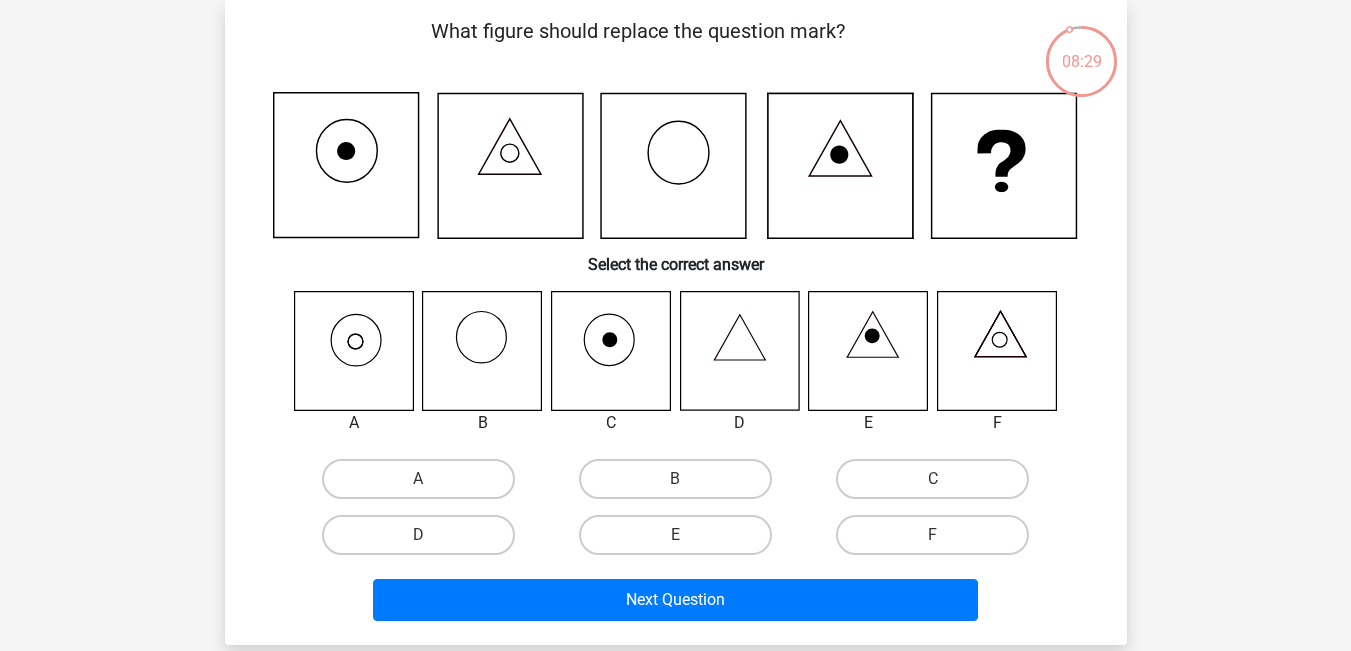 click at bounding box center (353, 350) 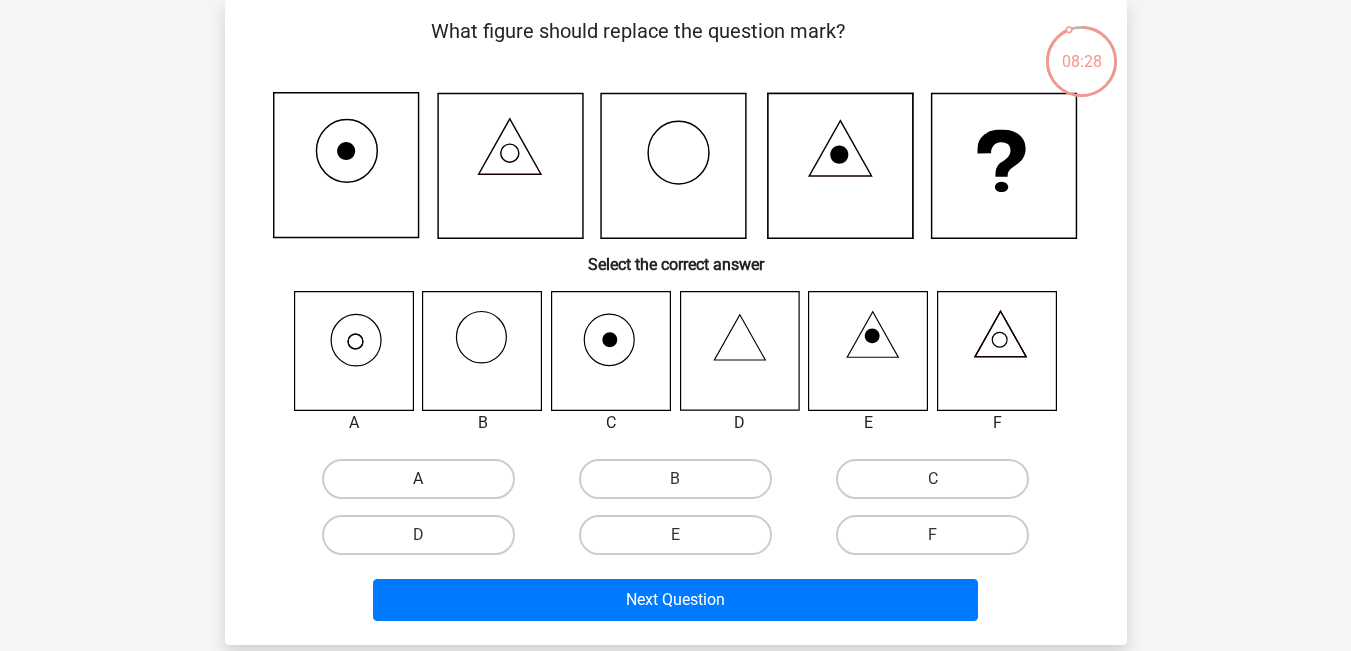 click on "A" at bounding box center (418, 479) 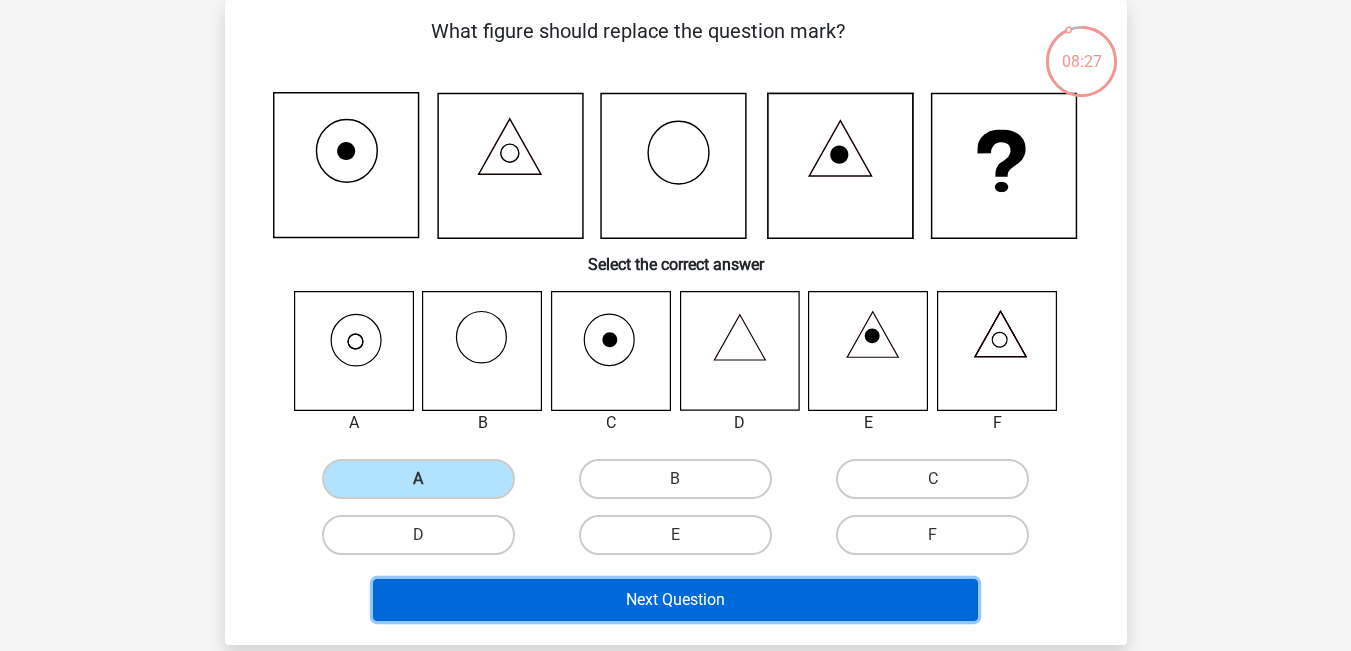click on "Next Question" at bounding box center [675, 600] 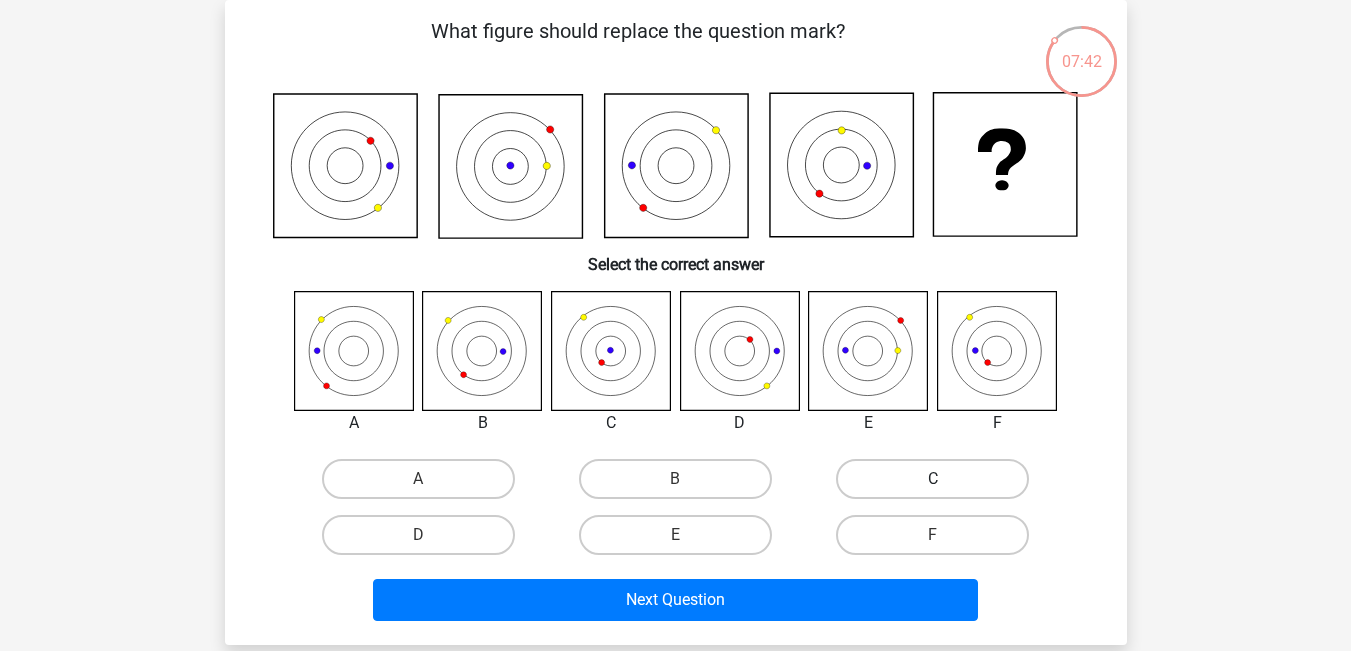 click on "C" at bounding box center [932, 479] 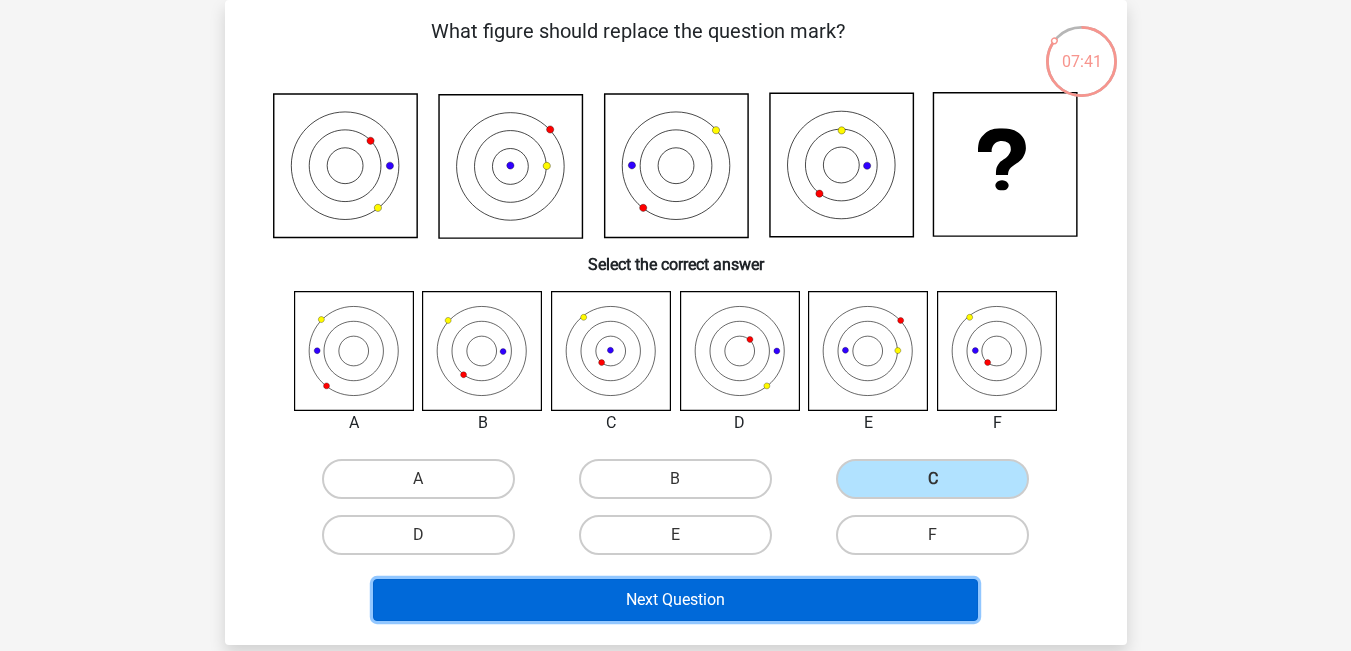 click on "Next Question" at bounding box center (675, 600) 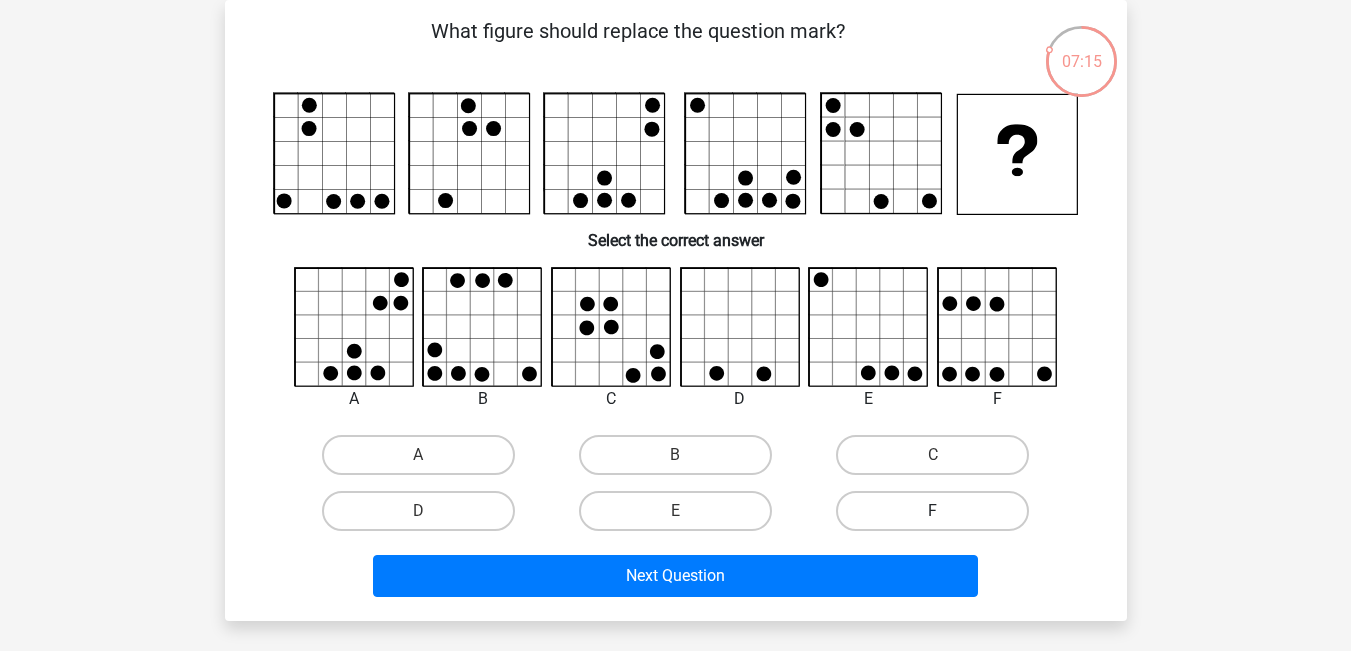 click on "F" at bounding box center [932, 511] 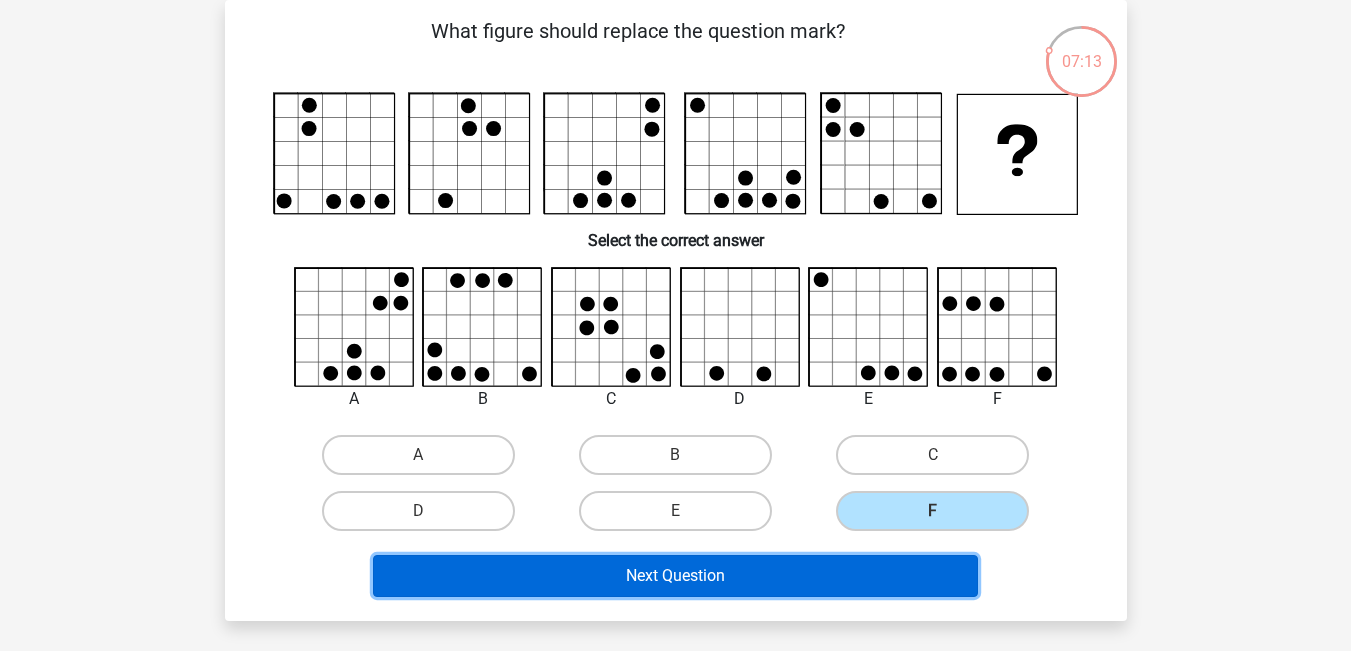 click on "Next Question" at bounding box center (675, 576) 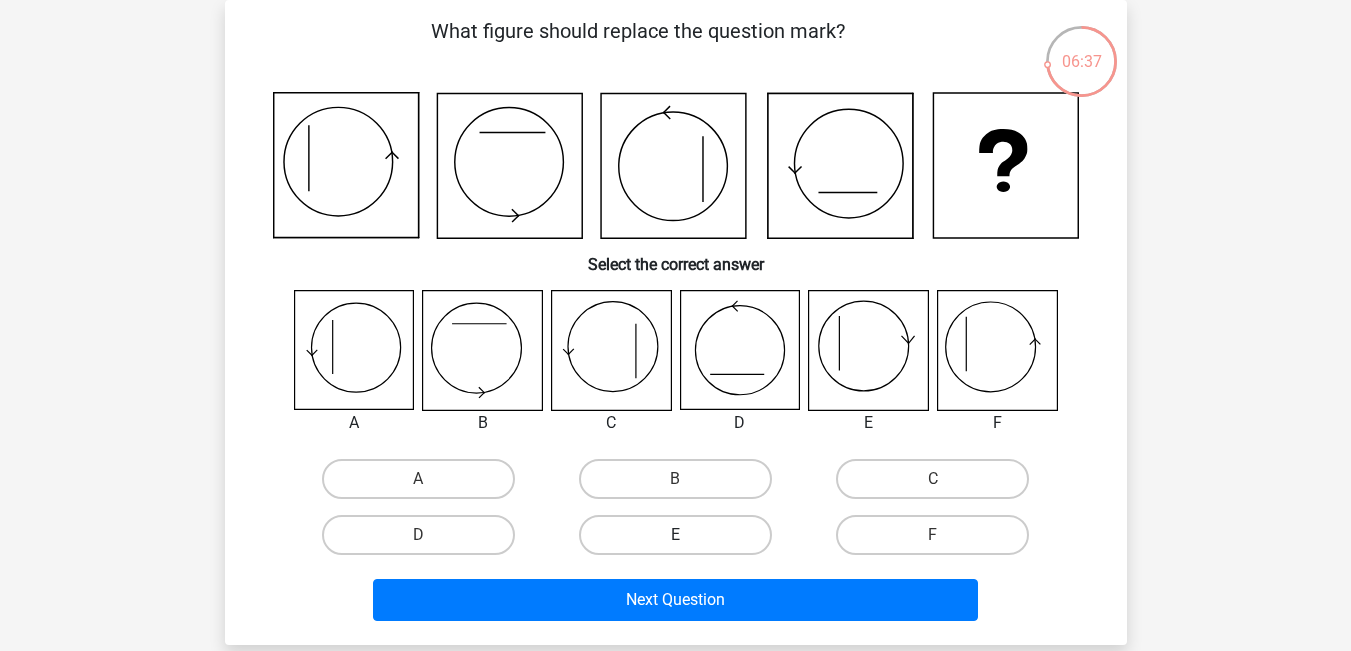 click on "E" at bounding box center [675, 535] 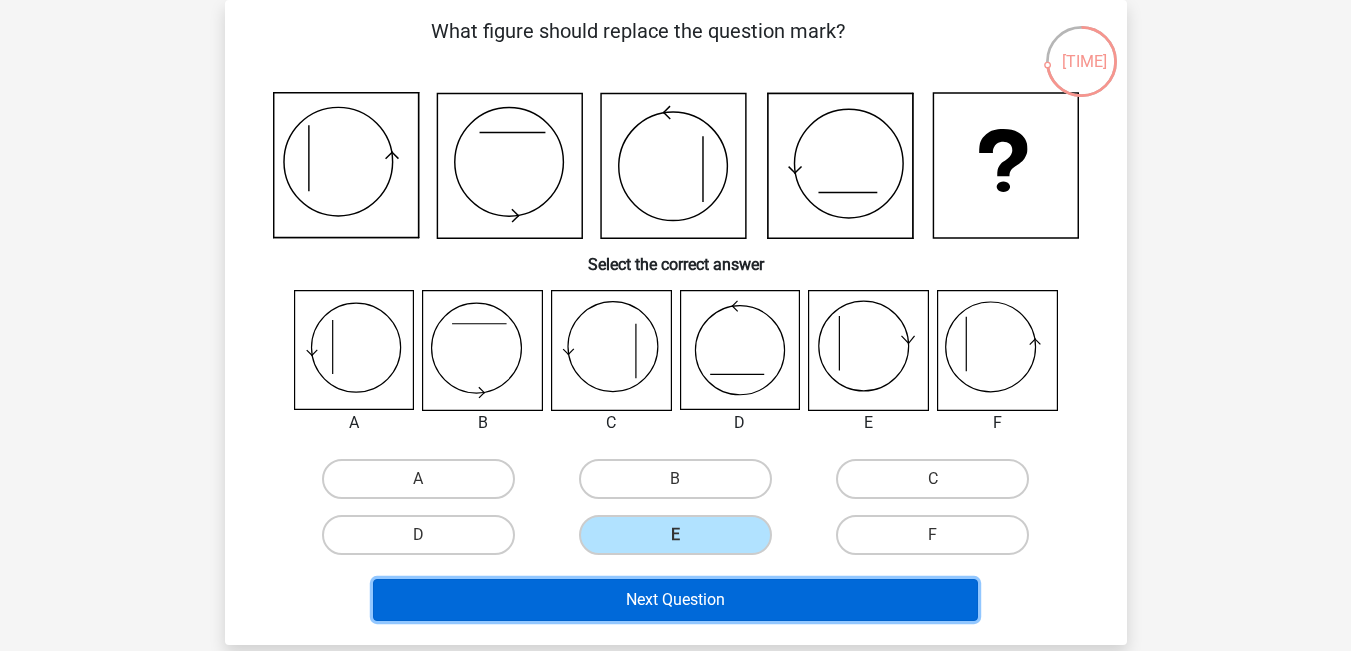 click on "Next Question" at bounding box center (675, 600) 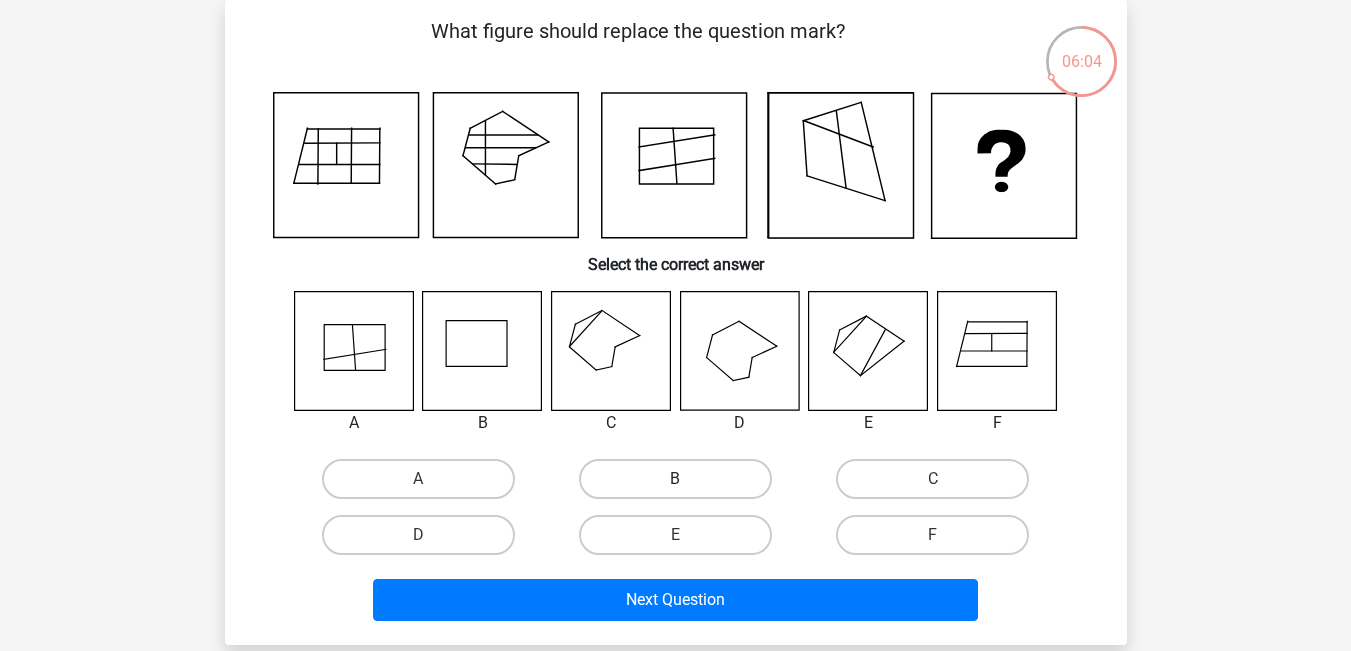 click on "B" at bounding box center (675, 479) 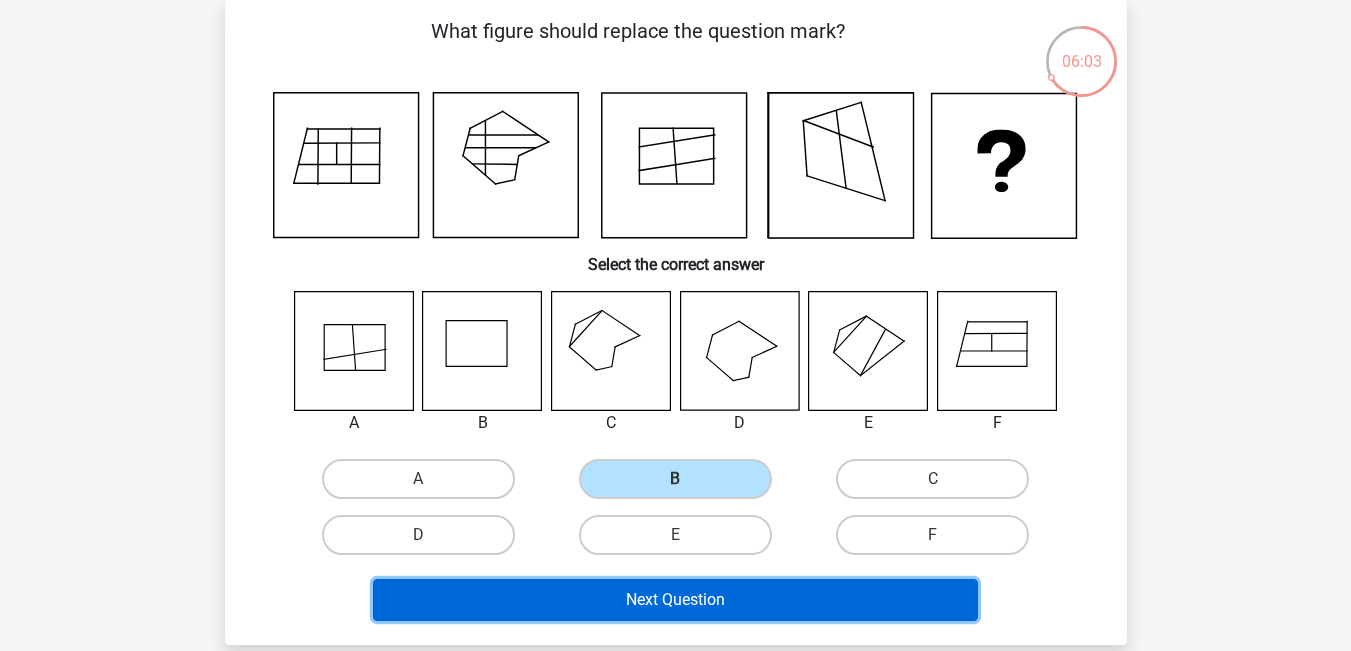 click on "Next Question" at bounding box center (675, 600) 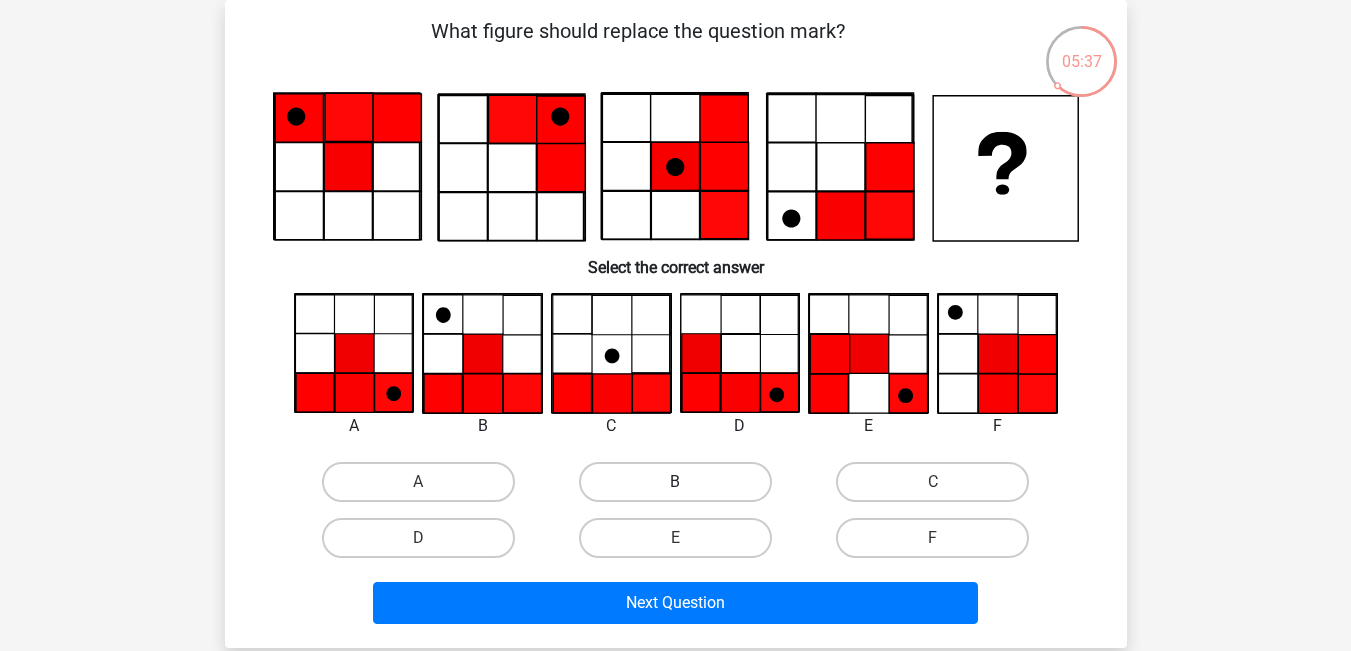 click on "B" at bounding box center [675, 482] 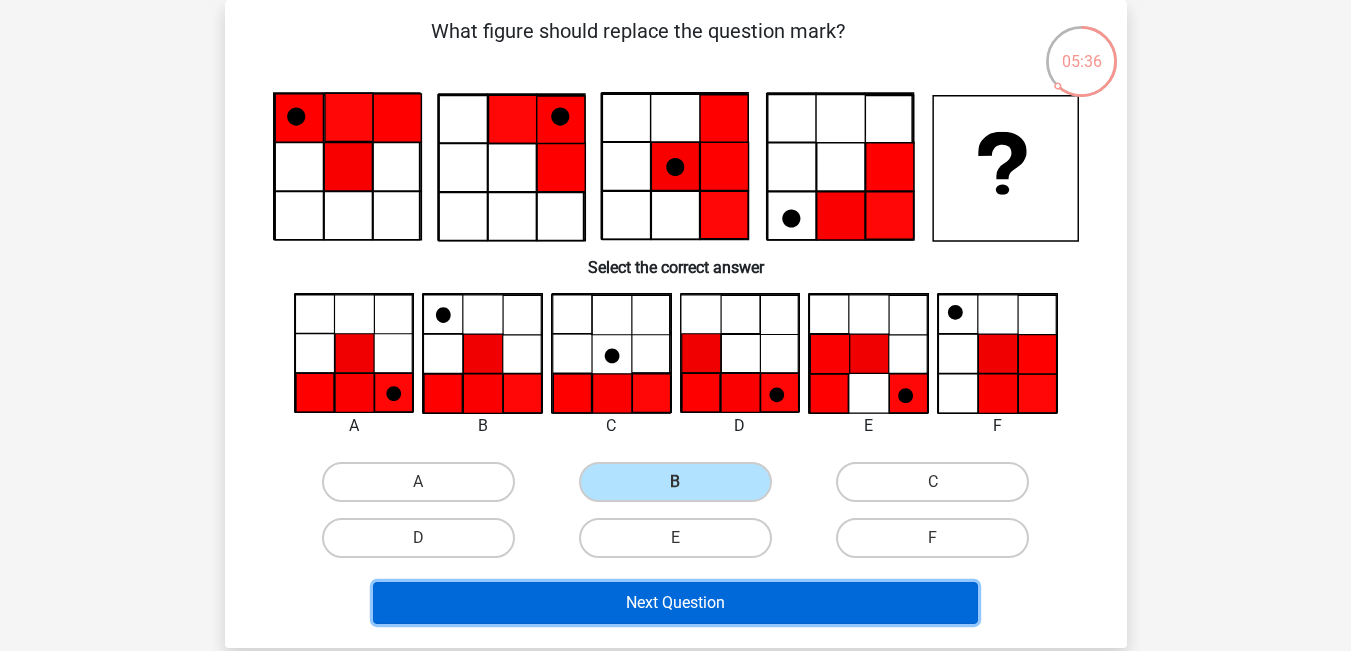 click on "Next Question" at bounding box center (675, 603) 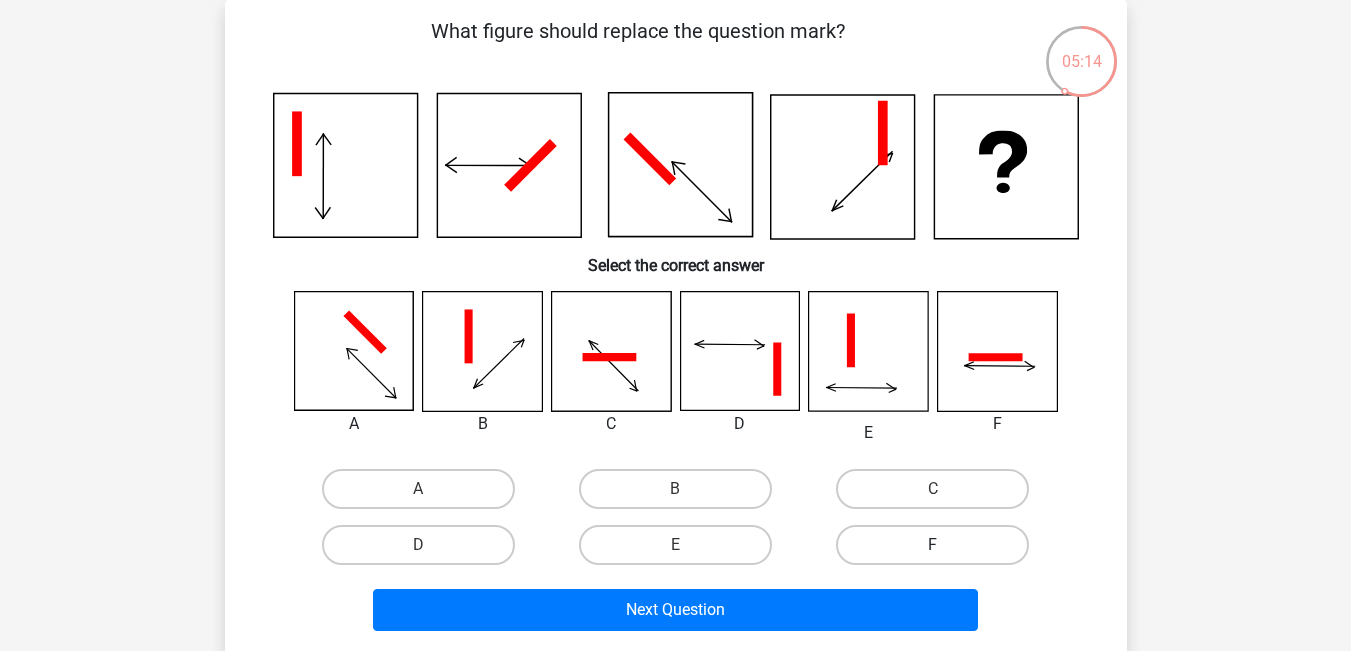 click on "F" at bounding box center (932, 545) 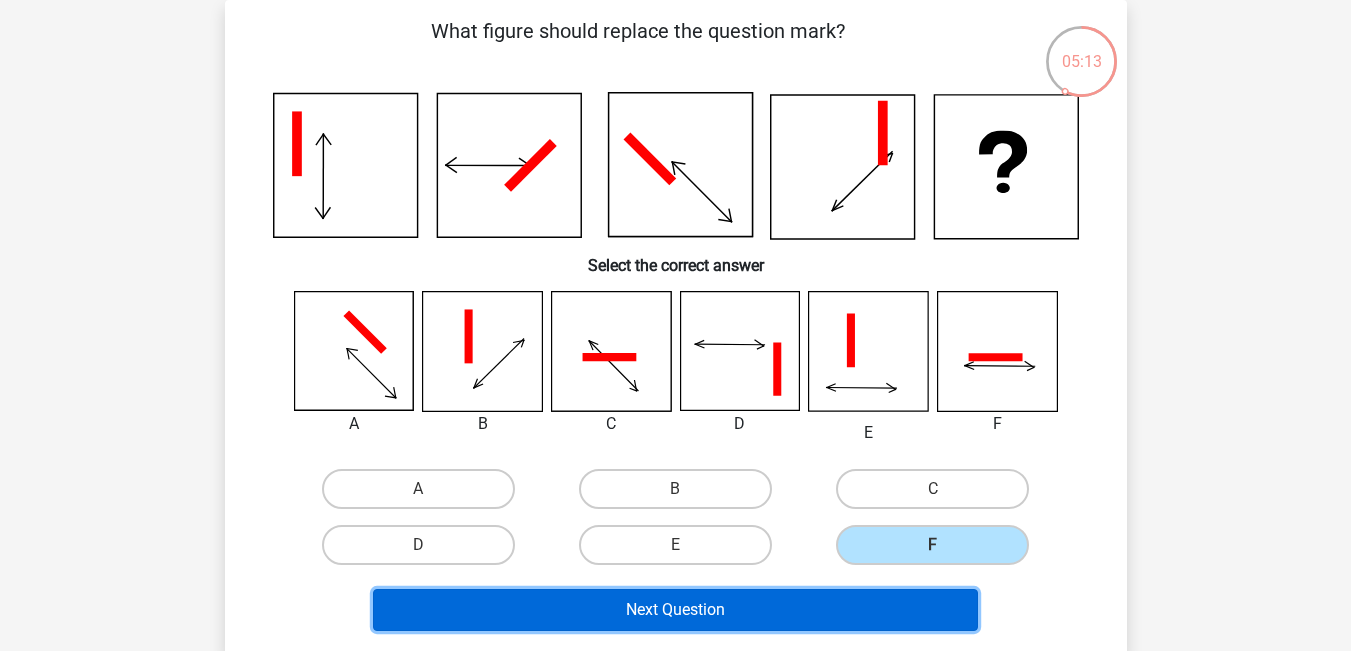 click on "Next Question" at bounding box center (675, 610) 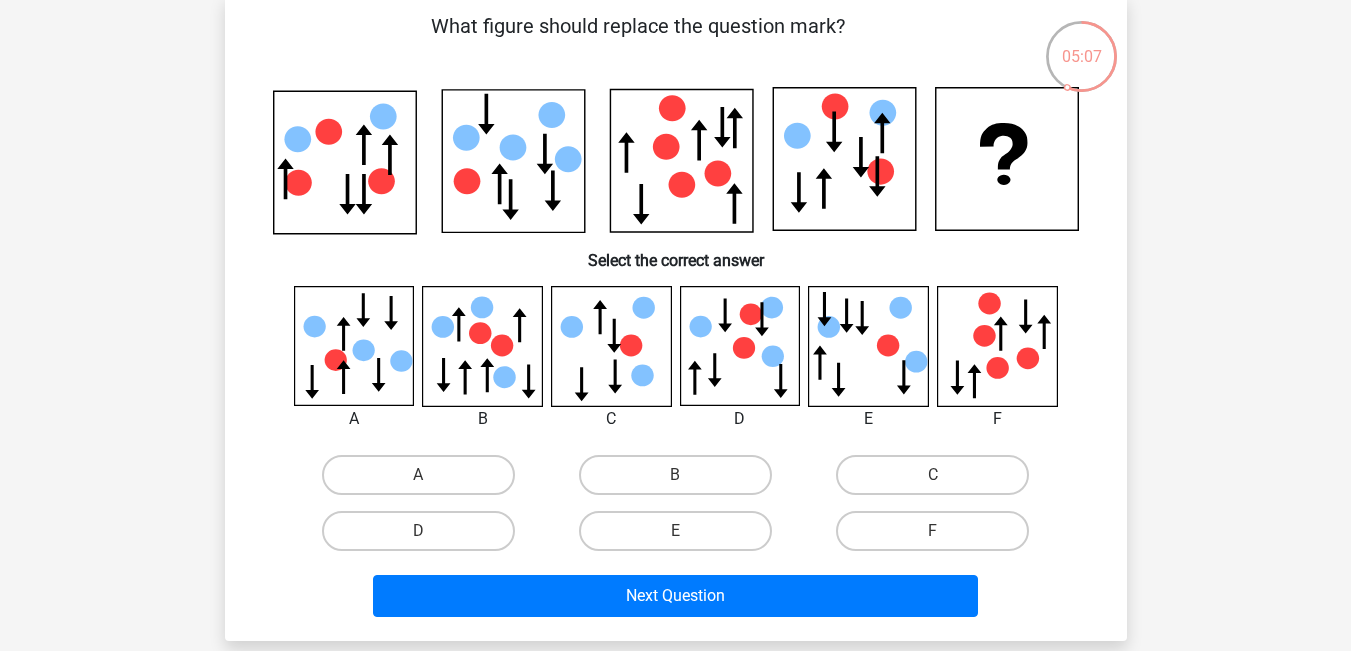 scroll, scrollTop: 101, scrollLeft: 0, axis: vertical 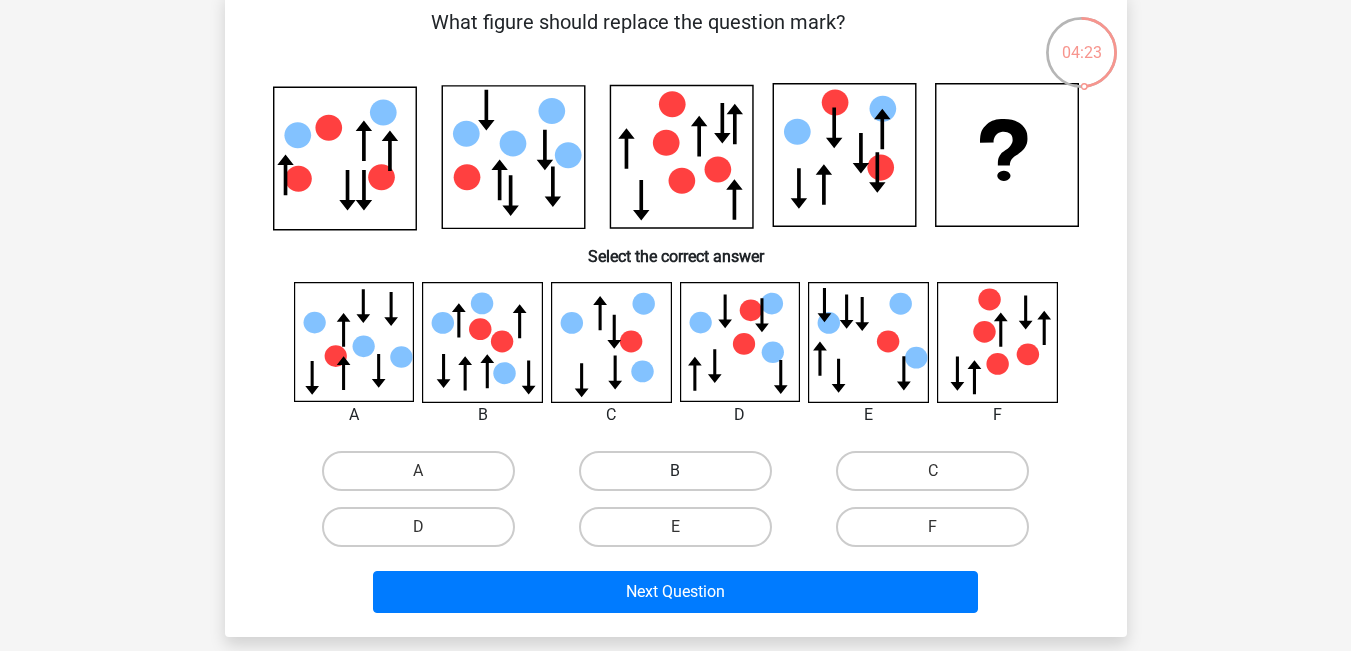 click on "B" at bounding box center (675, 471) 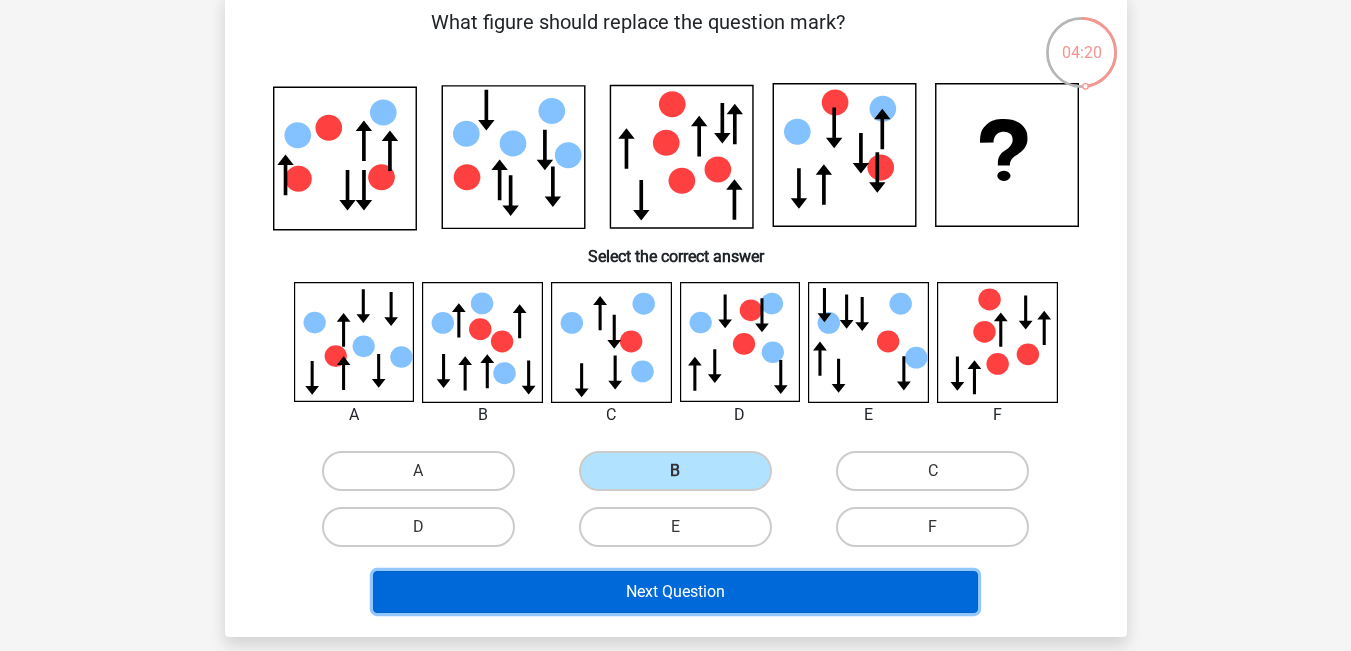 click on "Next Question" at bounding box center (675, 592) 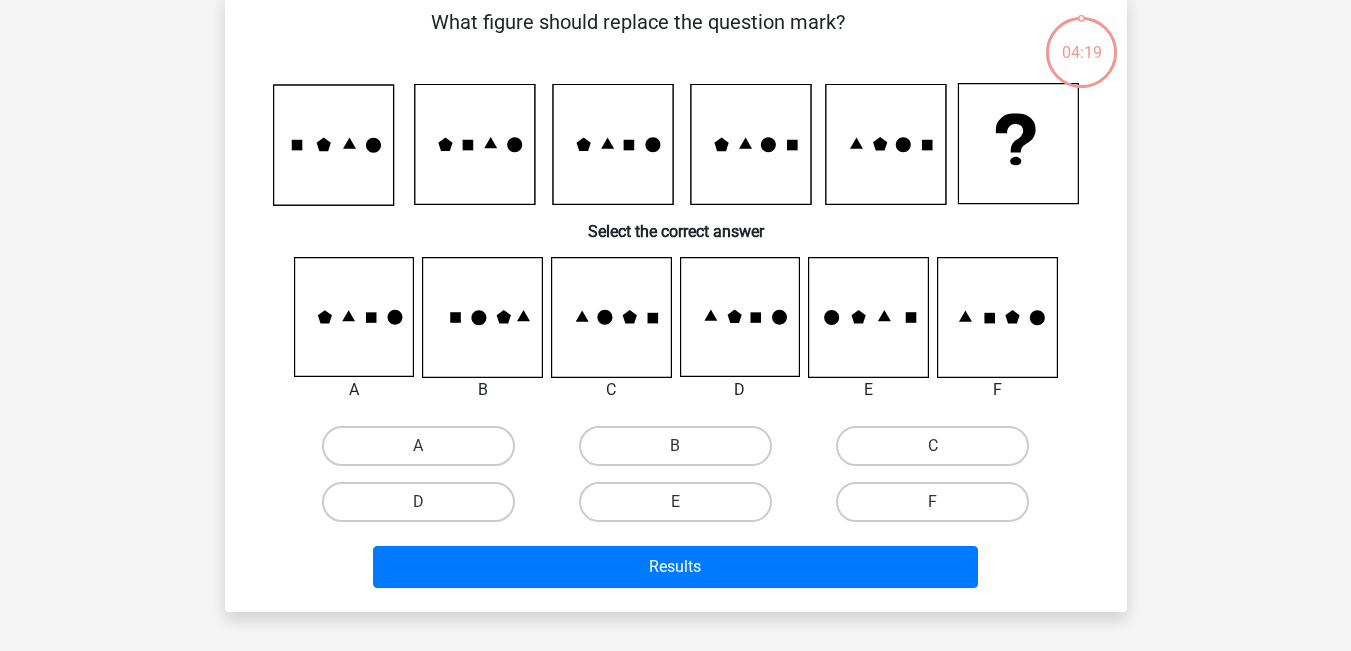 scroll, scrollTop: 92, scrollLeft: 0, axis: vertical 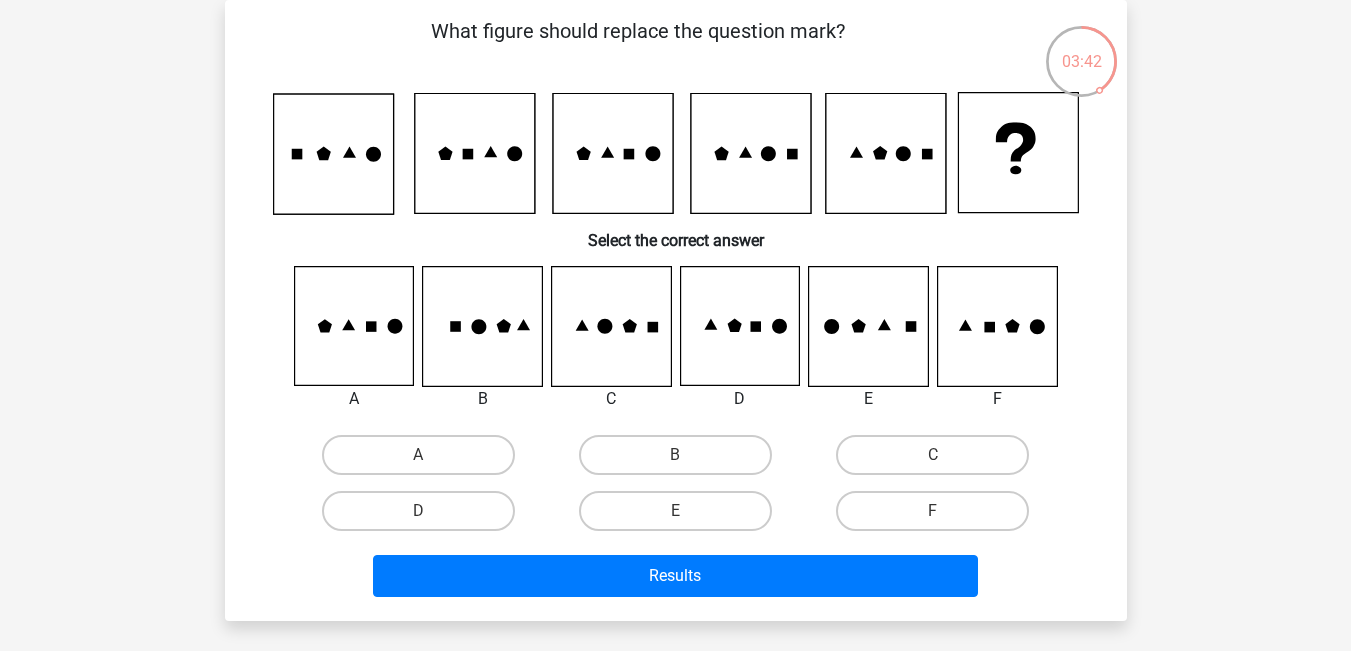click on "B" at bounding box center [681, 461] 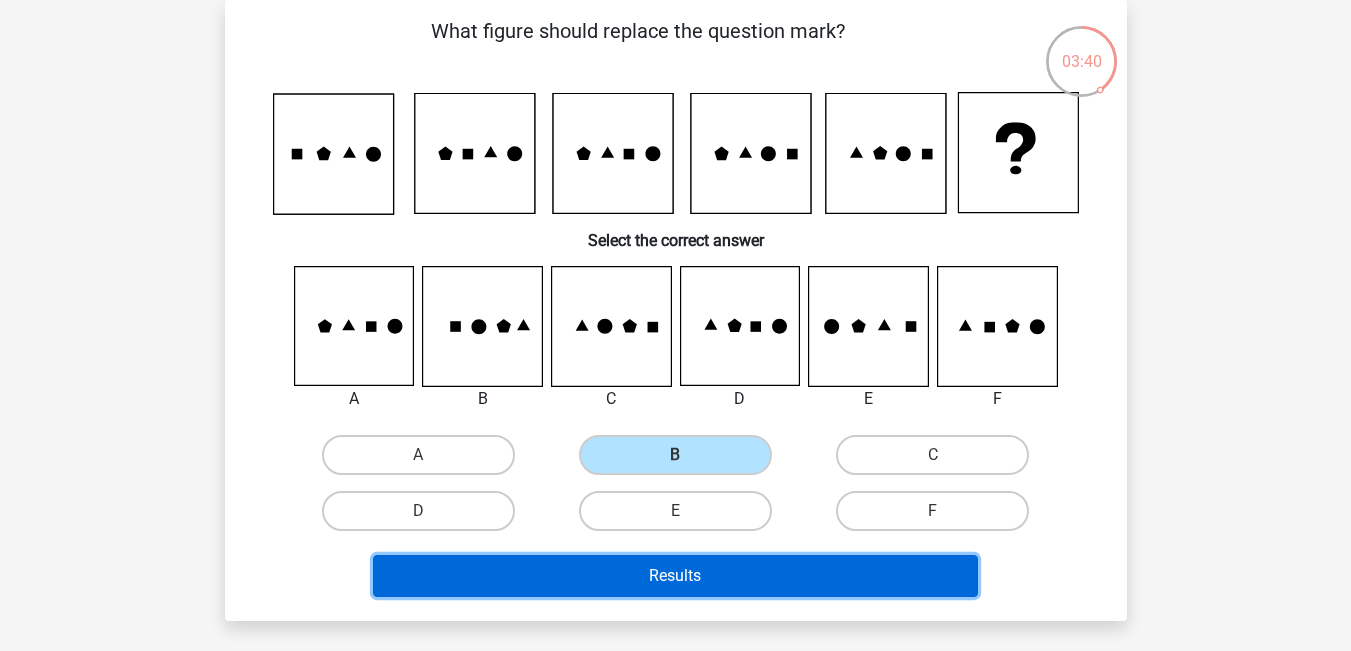 click on "Results" at bounding box center (675, 576) 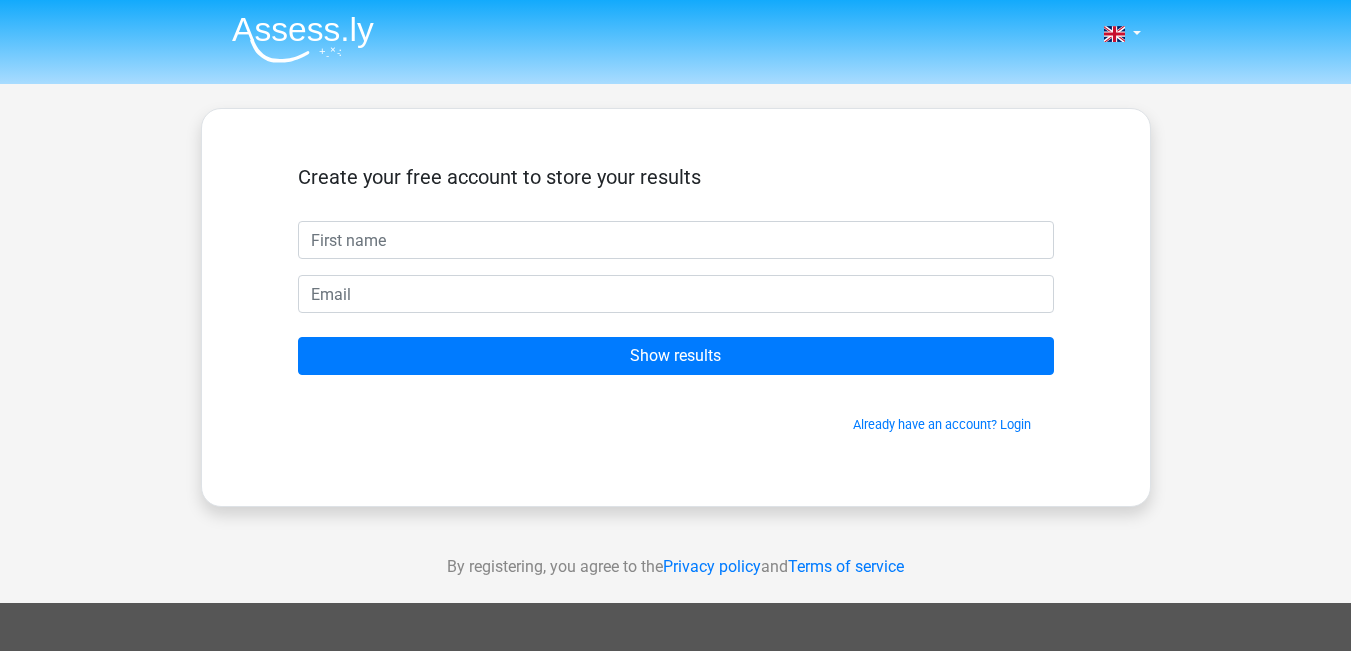 scroll, scrollTop: 0, scrollLeft: 0, axis: both 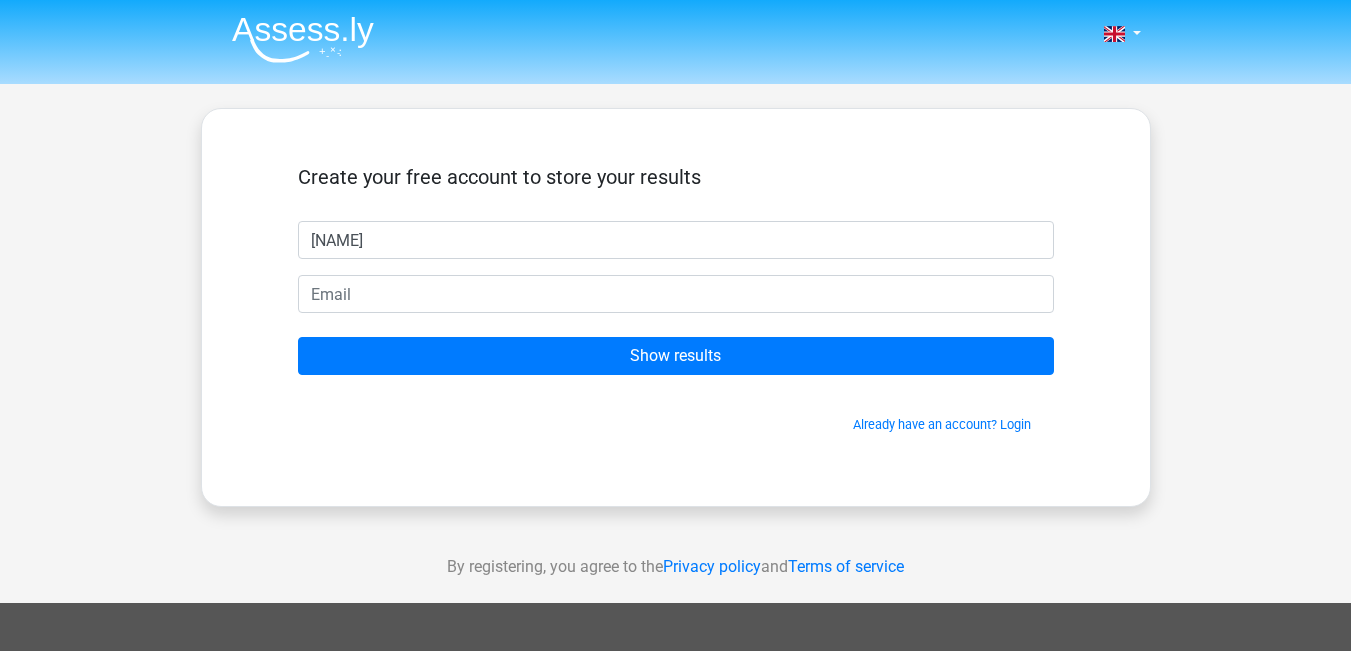 type on "kostas" 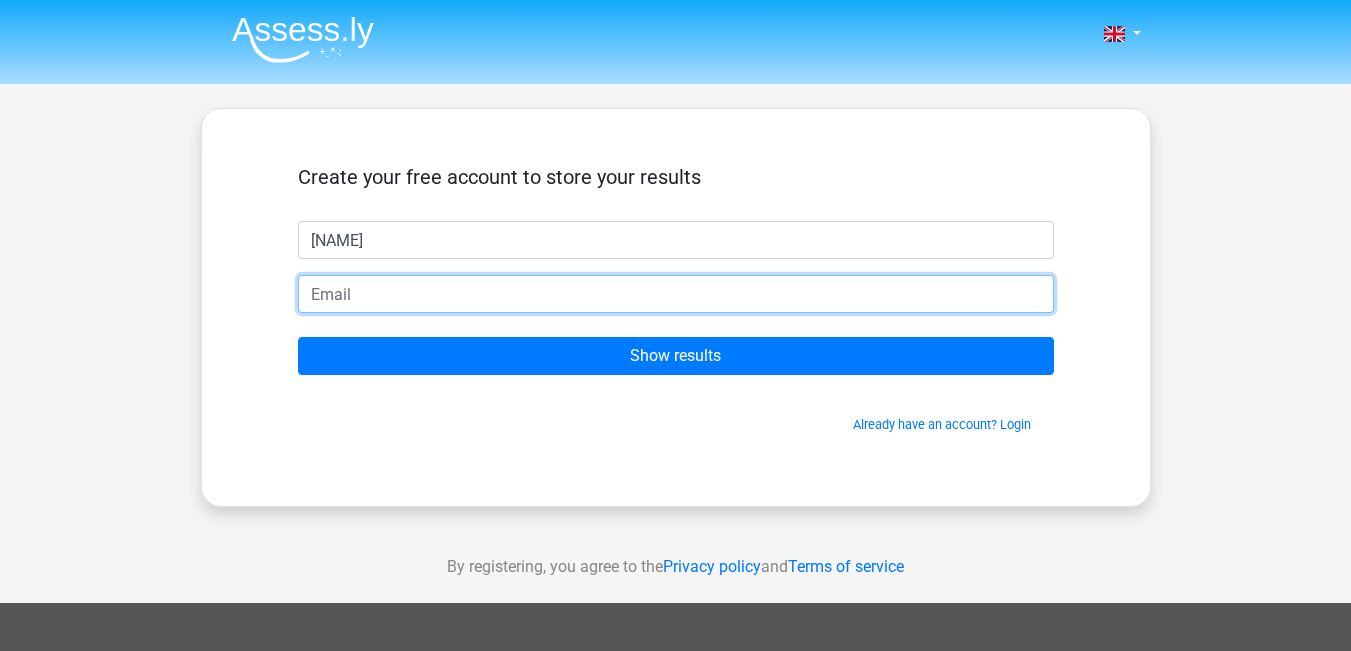click at bounding box center (676, 294) 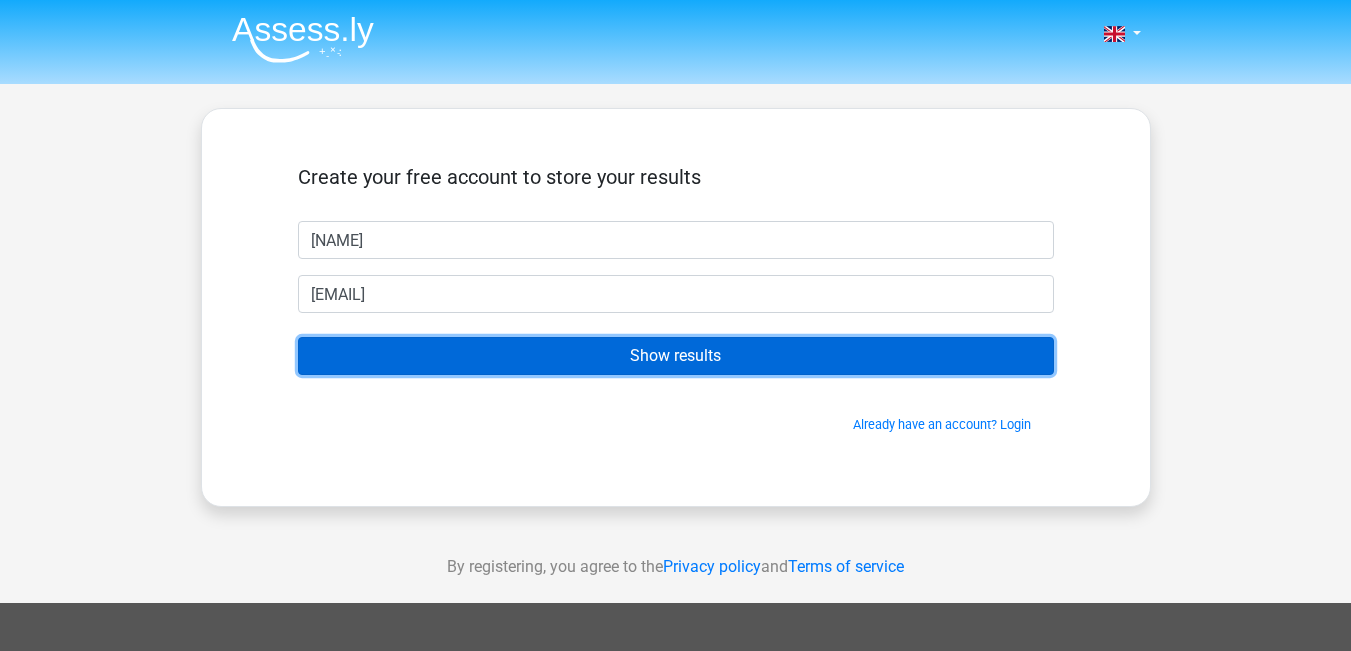click on "Show results" at bounding box center (676, 356) 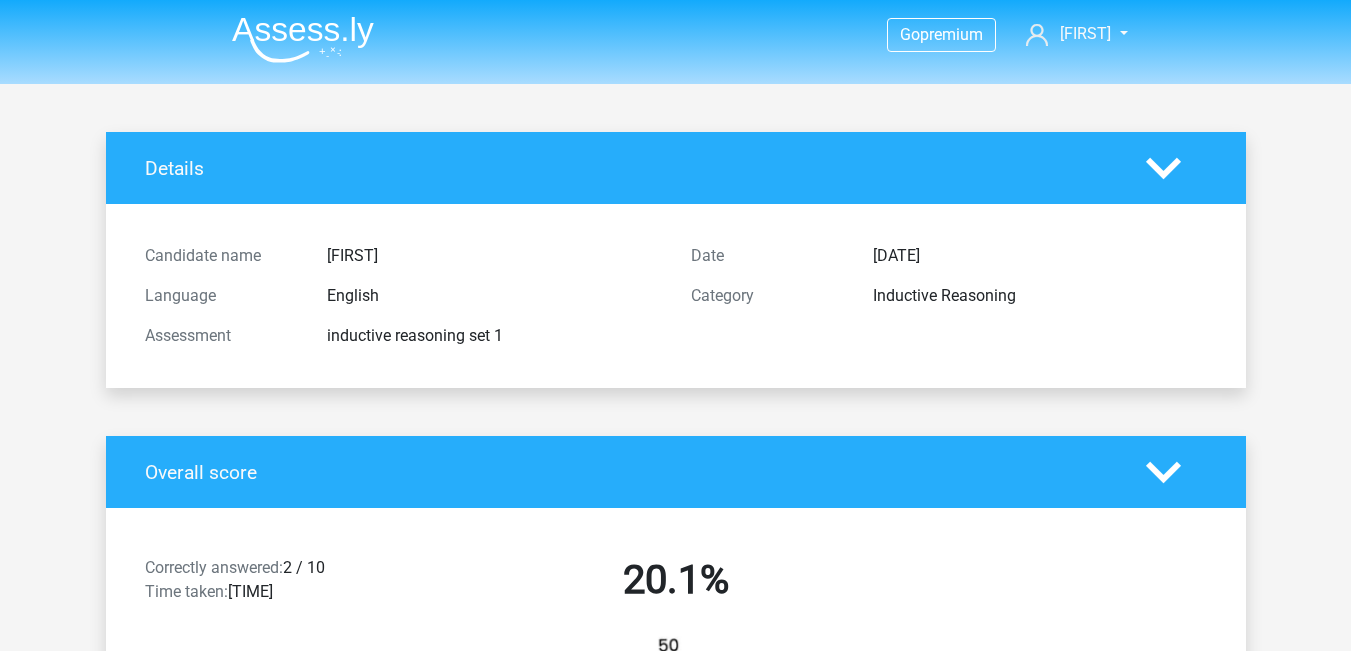 scroll, scrollTop: 0, scrollLeft: 0, axis: both 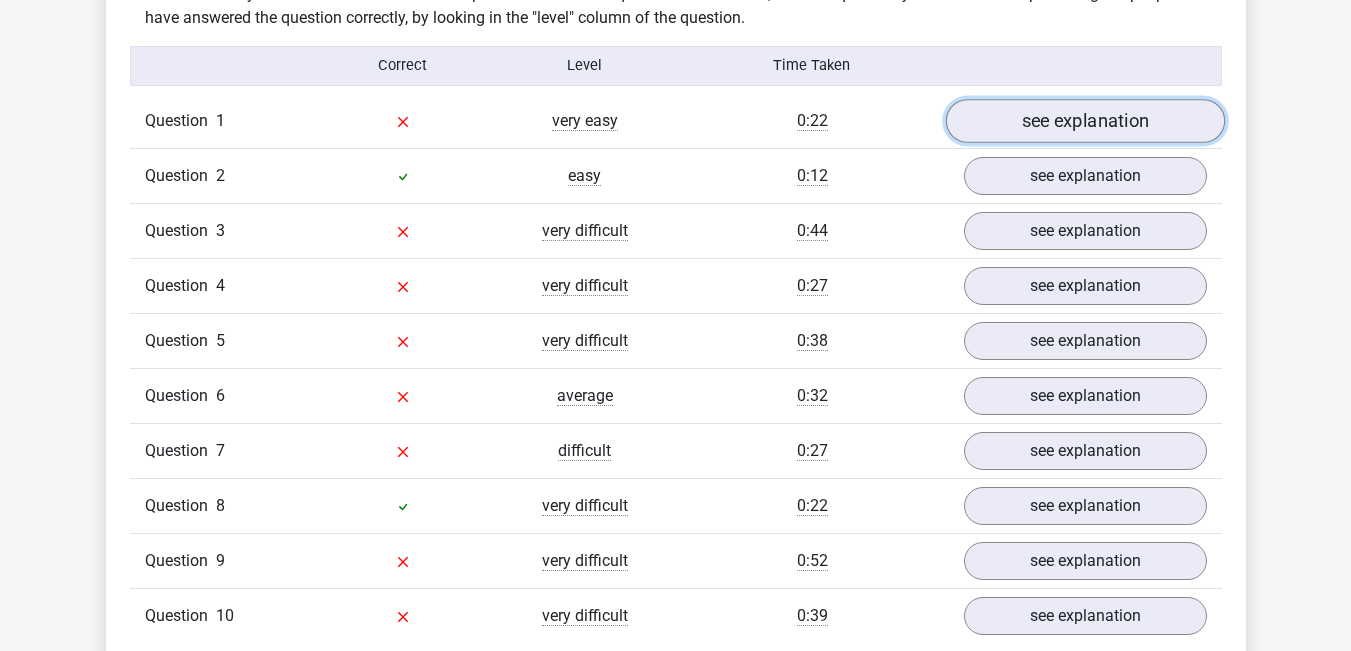 click on "see explanation" at bounding box center [1084, 121] 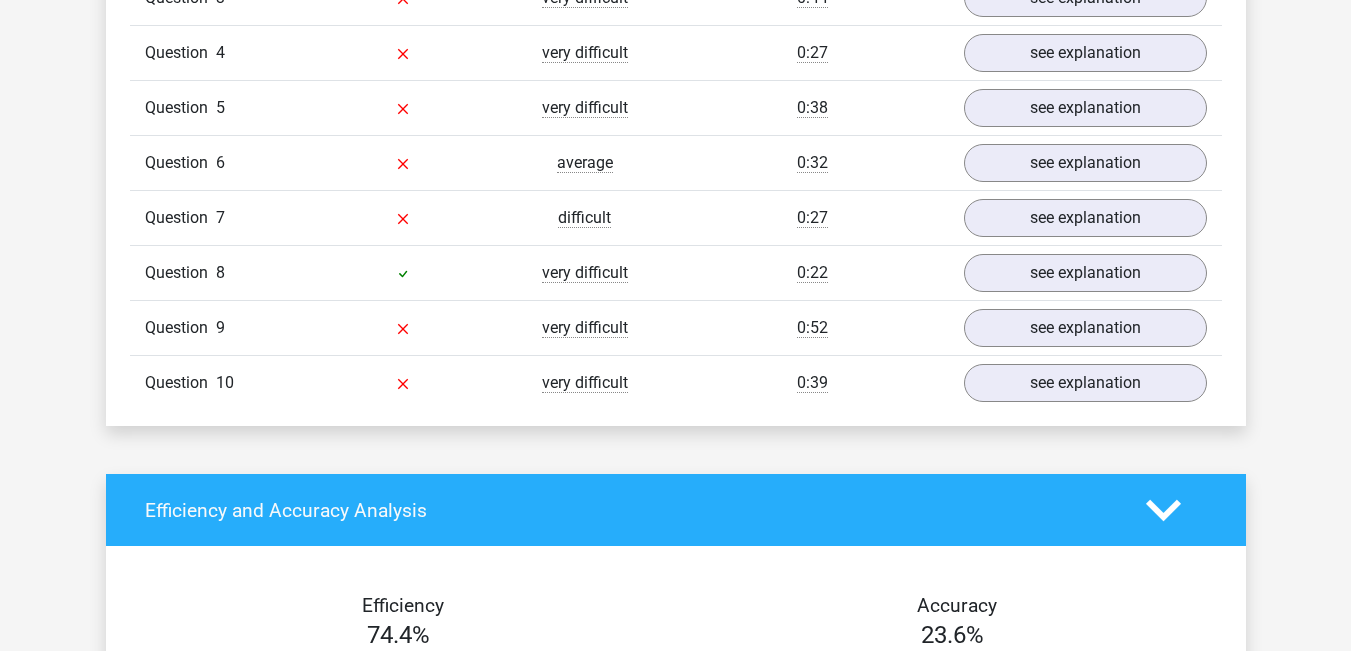 scroll, scrollTop: 2984, scrollLeft: 0, axis: vertical 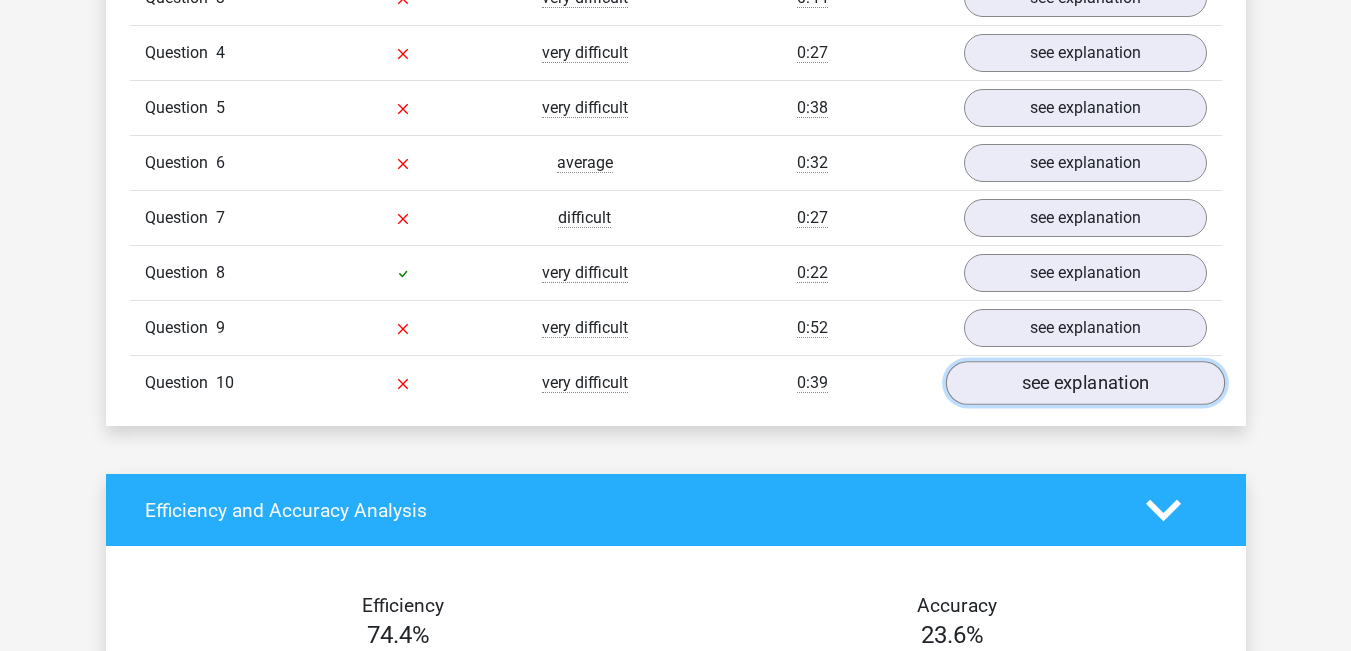click on "see explanation" at bounding box center (1084, 383) 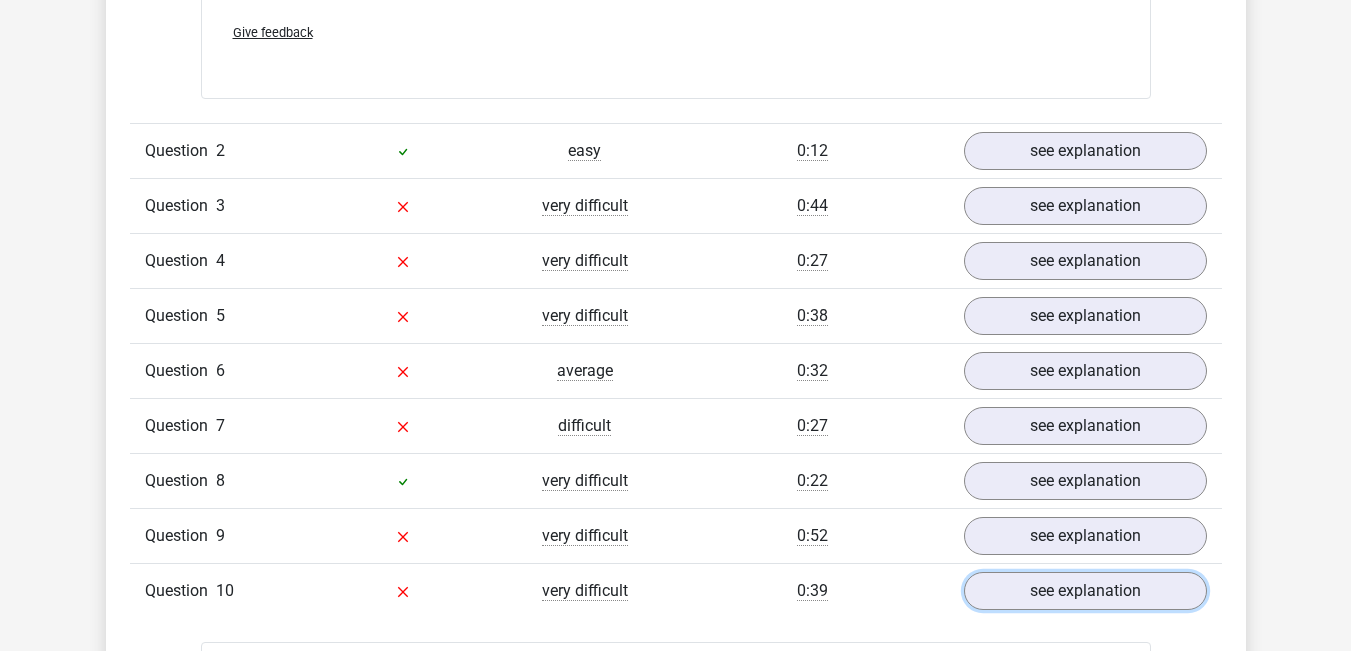 scroll, scrollTop: 2917, scrollLeft: 0, axis: vertical 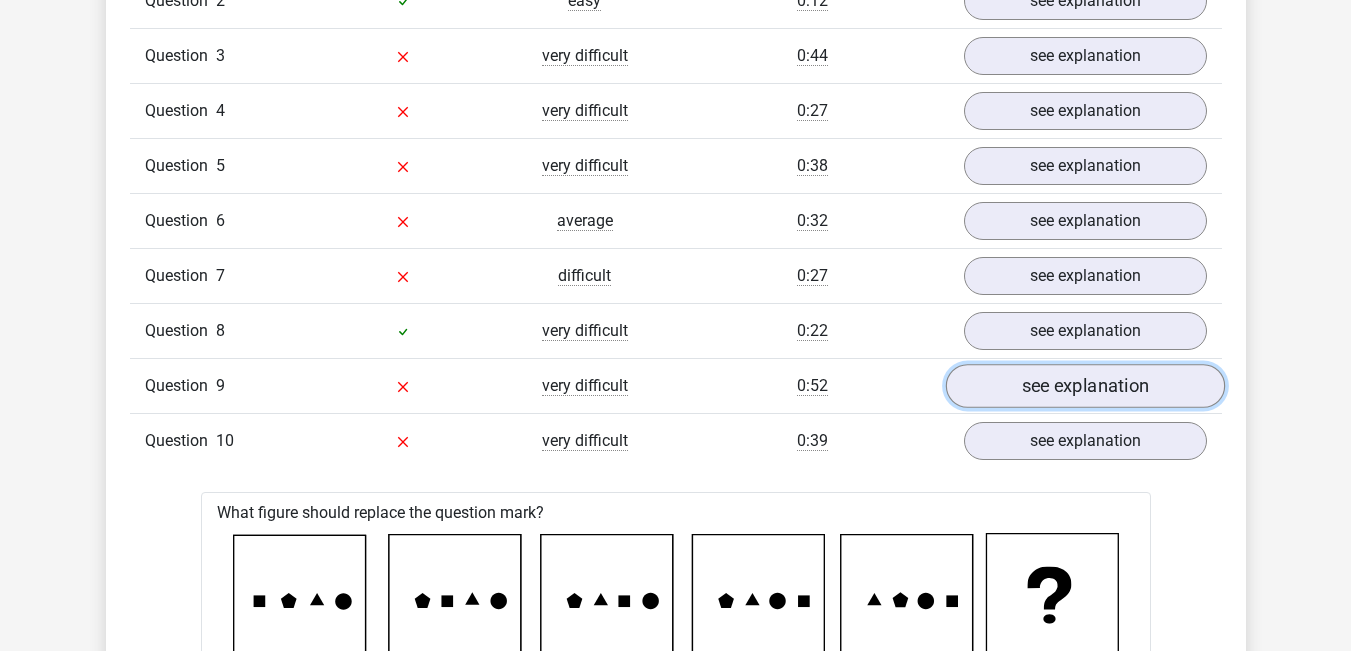 click on "see explanation" at bounding box center (1084, 386) 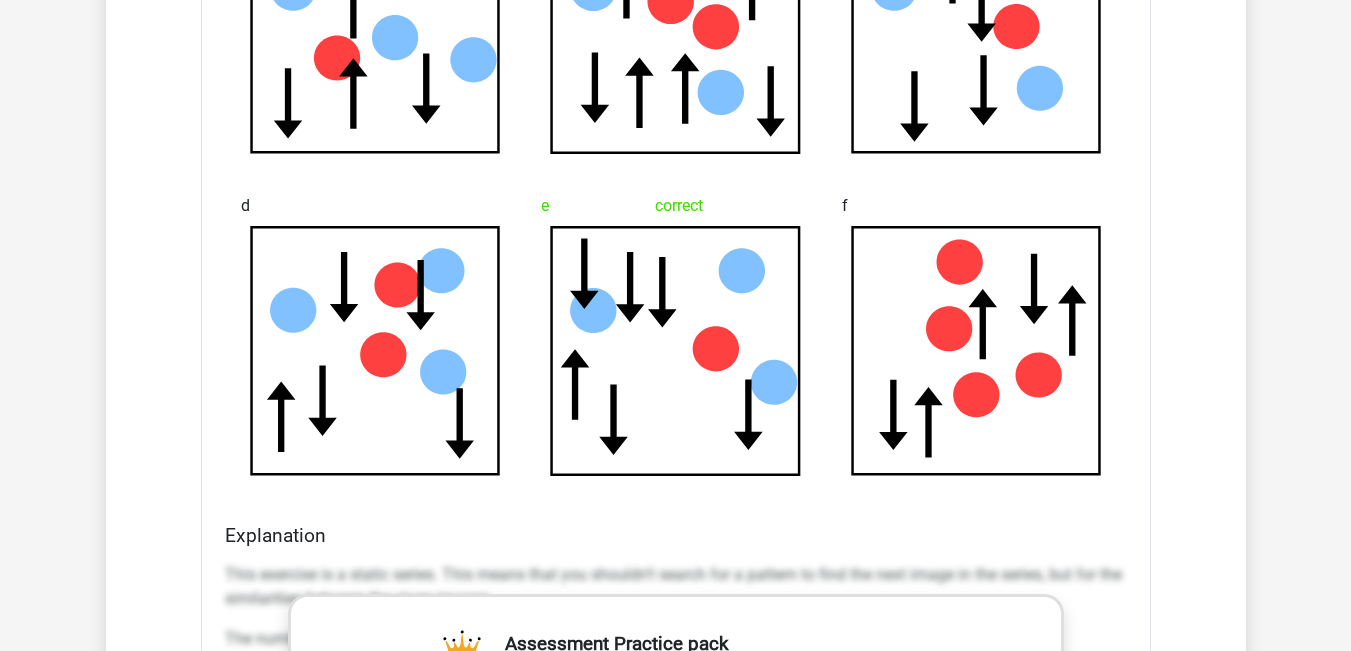 scroll, scrollTop: 3690, scrollLeft: 0, axis: vertical 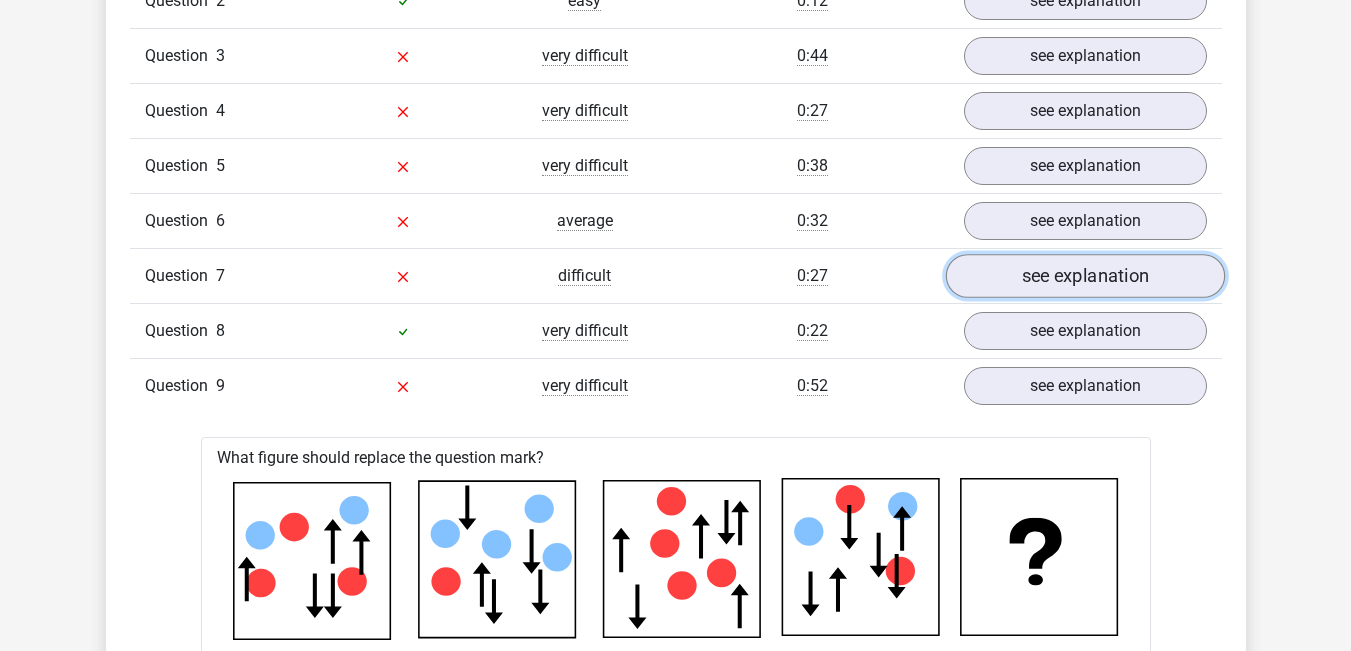 click on "see explanation" at bounding box center [1084, 276] 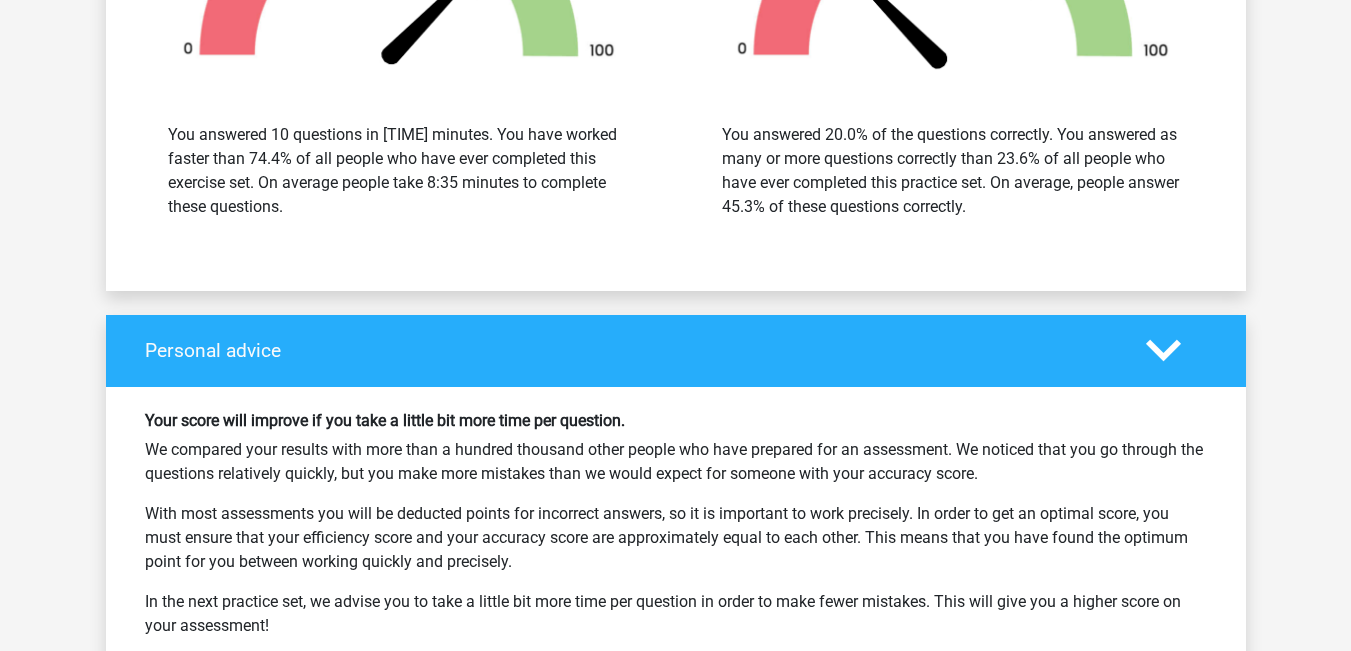 scroll, scrollTop: 8754, scrollLeft: 0, axis: vertical 